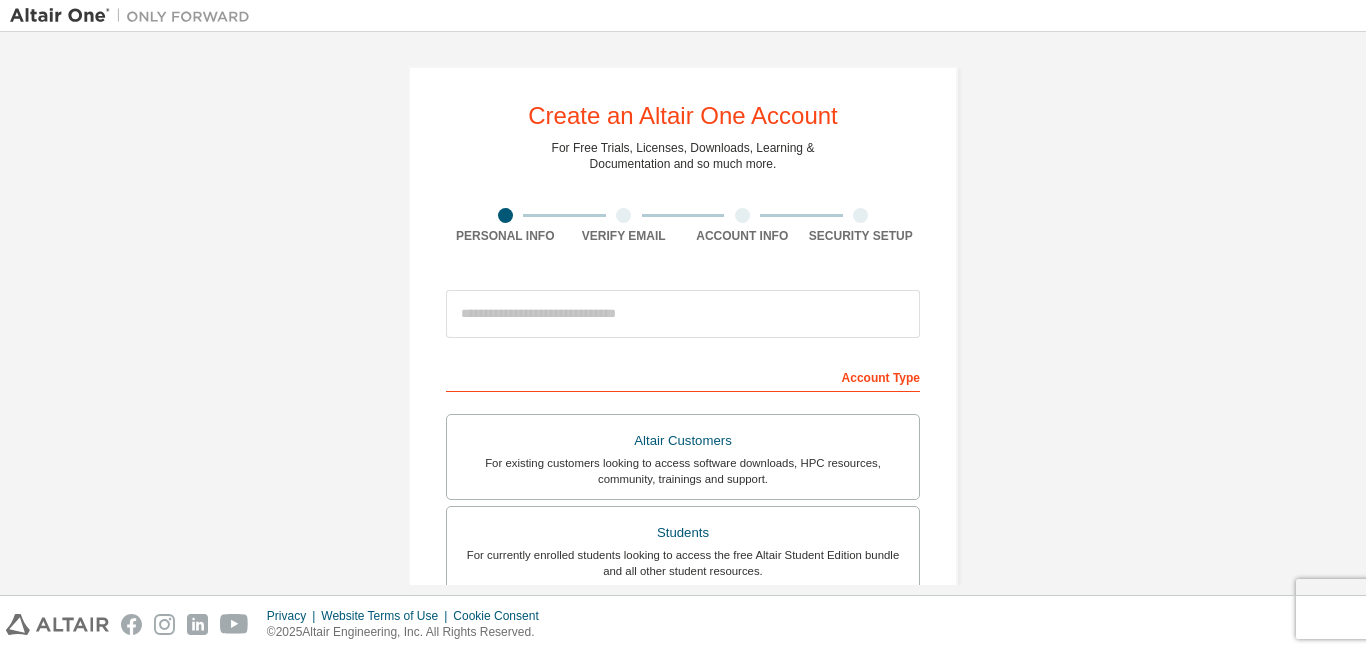 scroll, scrollTop: 0, scrollLeft: 0, axis: both 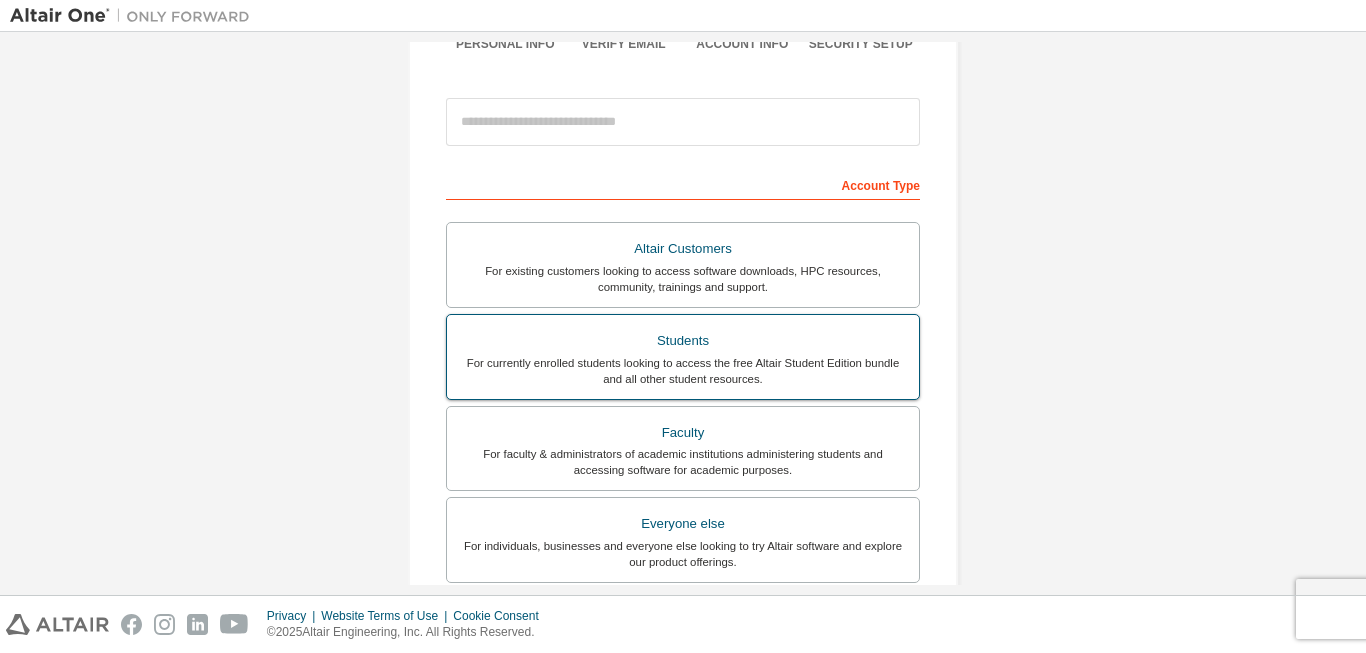 click on "For currently enrolled students looking to access the free Altair Student Edition bundle and all other student resources." at bounding box center [683, 371] 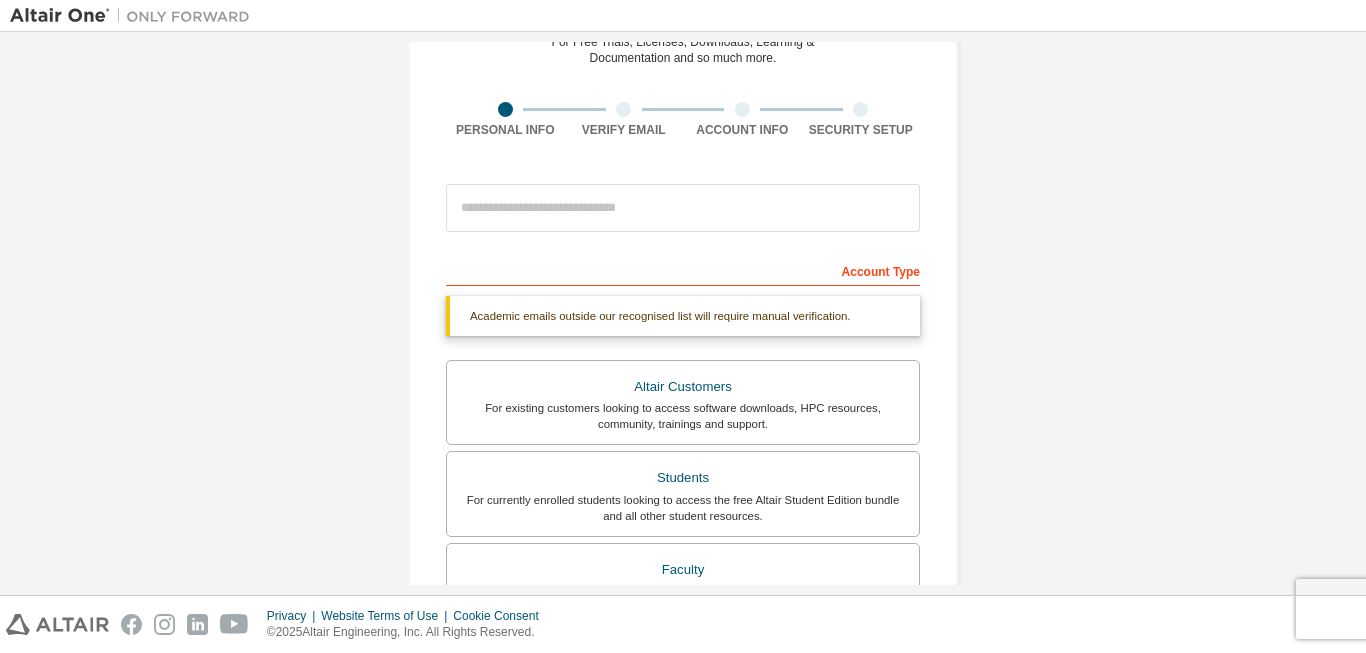 scroll, scrollTop: 0, scrollLeft: 0, axis: both 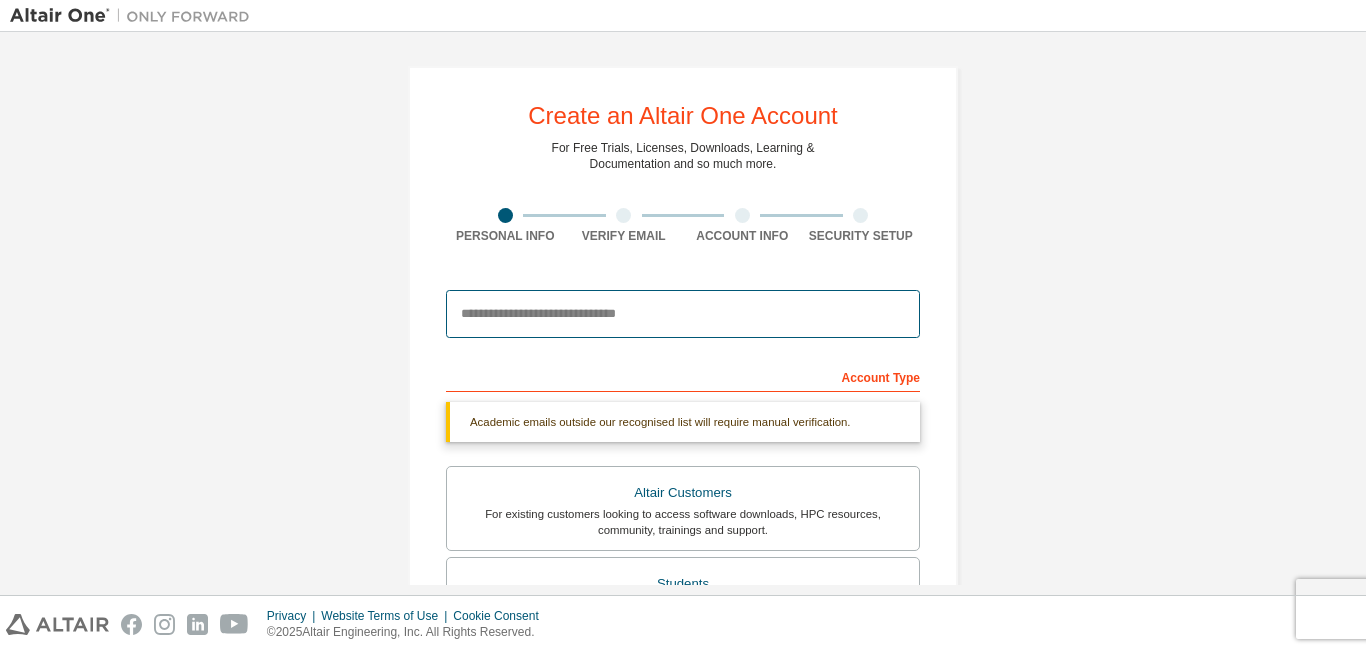 click at bounding box center (683, 314) 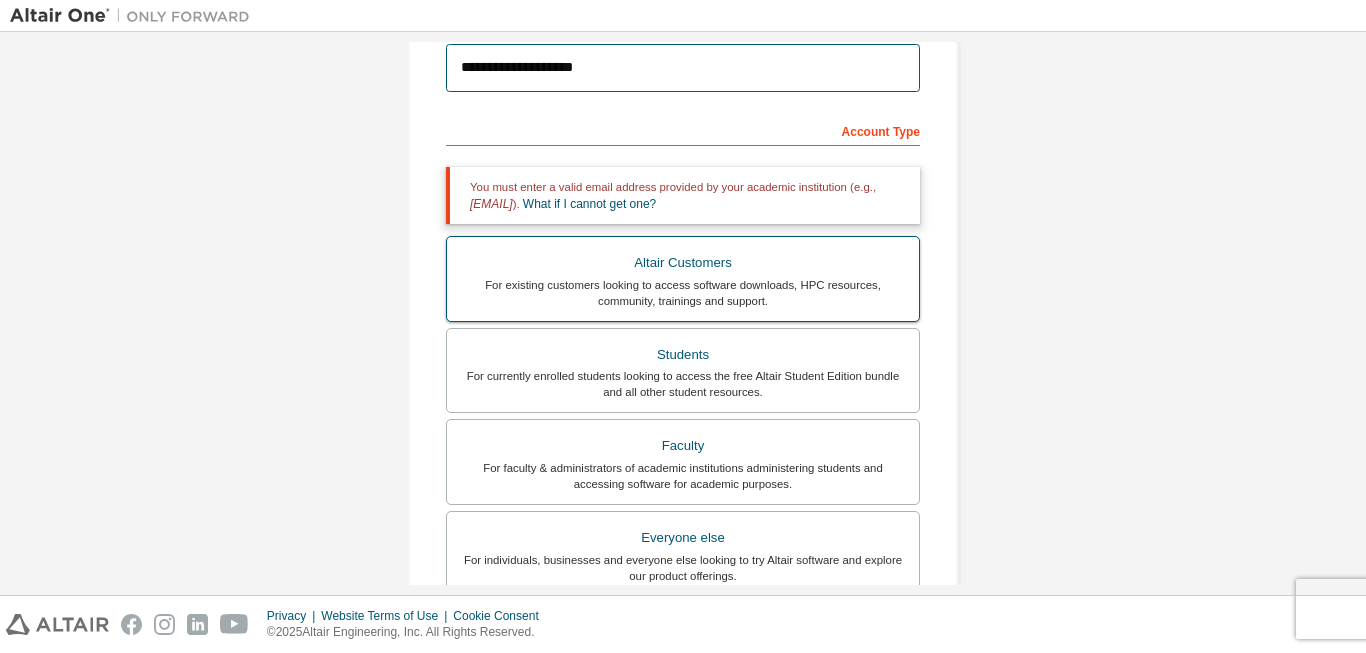 scroll, scrollTop: 192, scrollLeft: 0, axis: vertical 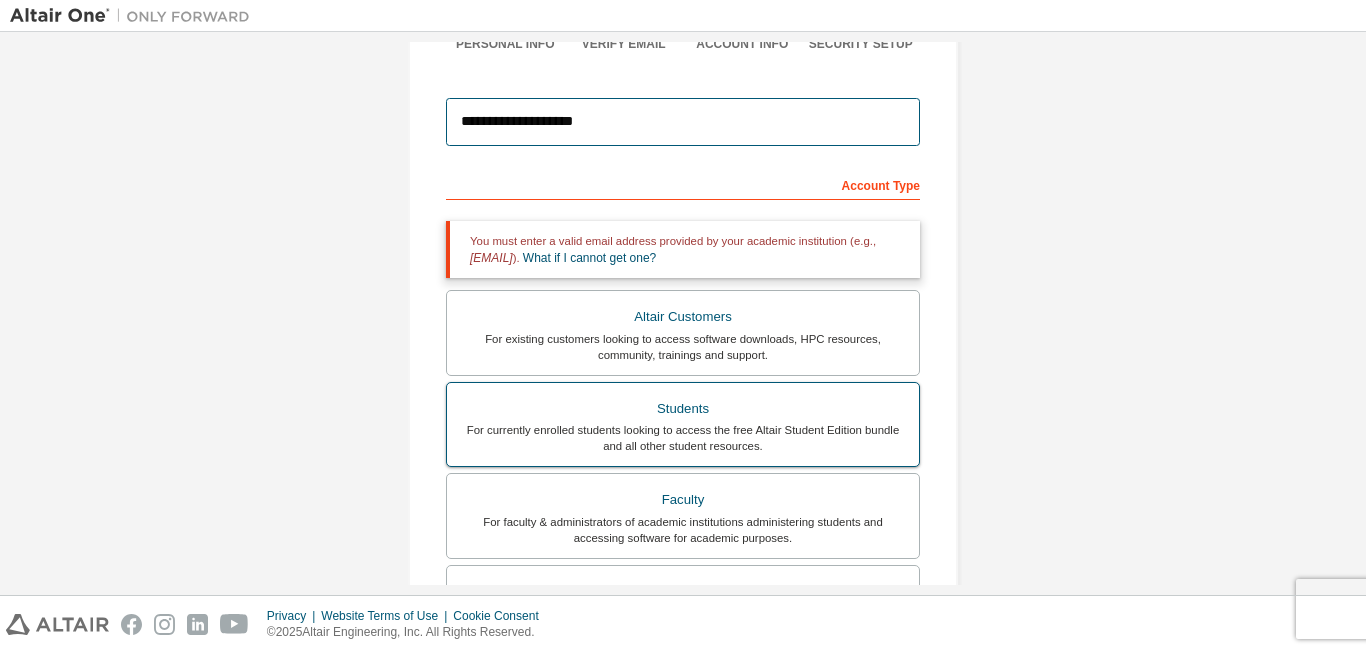 type on "**********" 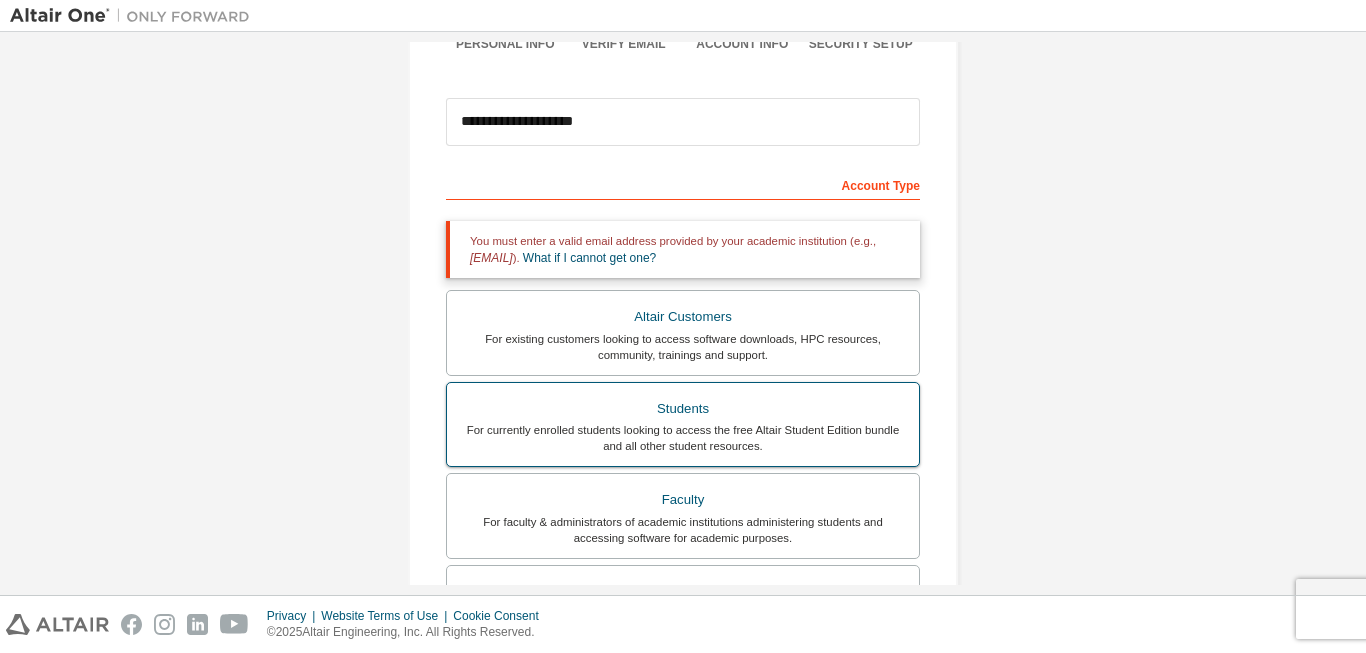 click on "For currently enrolled students looking to access the free Altair Student Edition bundle and all other student resources." at bounding box center (683, 438) 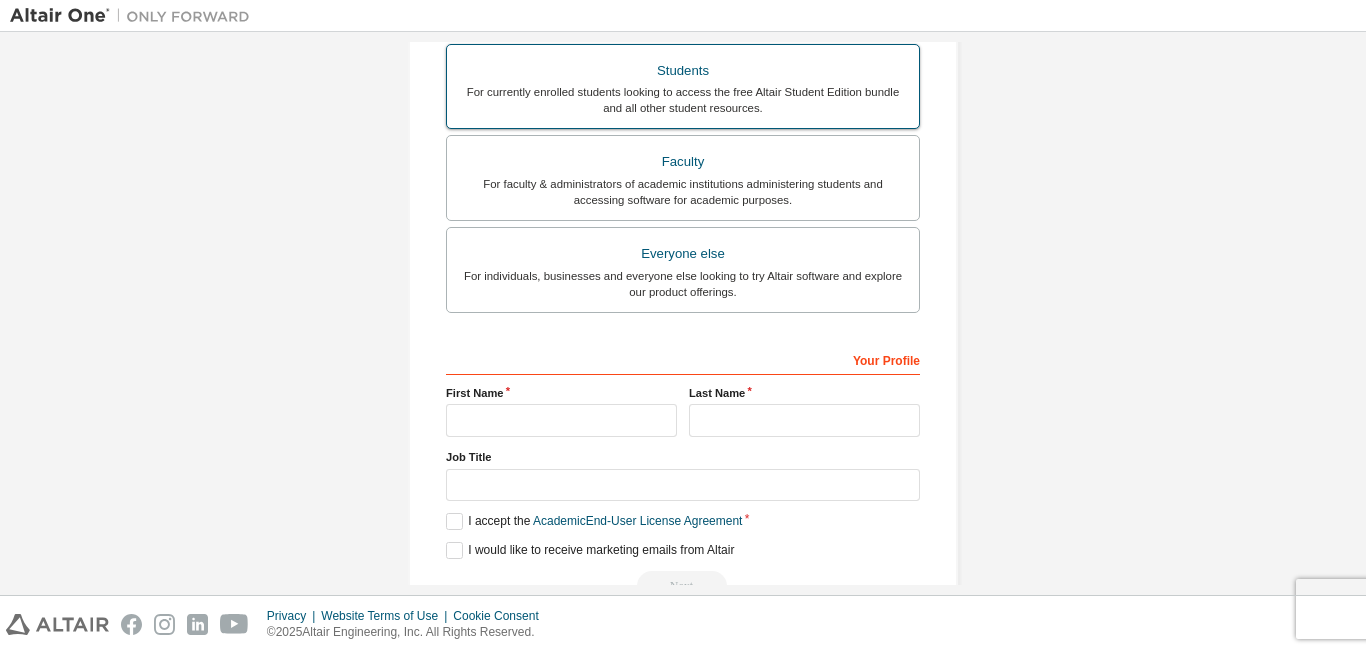 scroll, scrollTop: 576, scrollLeft: 0, axis: vertical 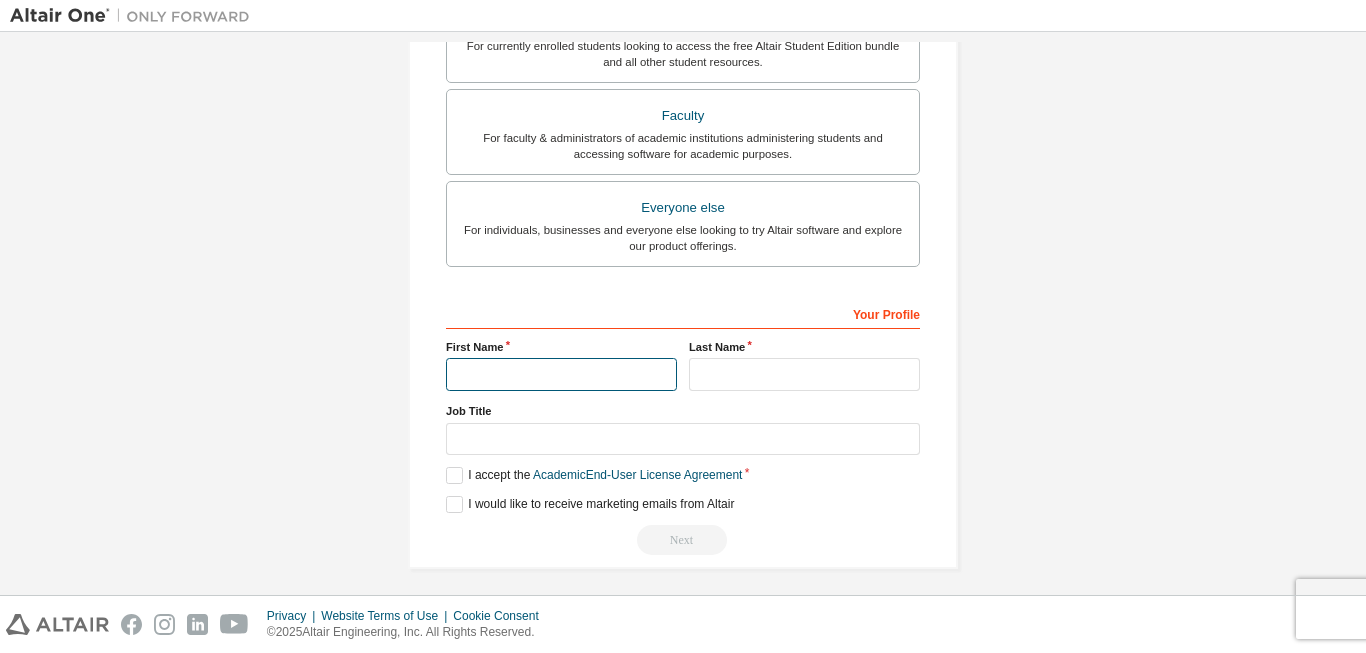 click at bounding box center [561, 374] 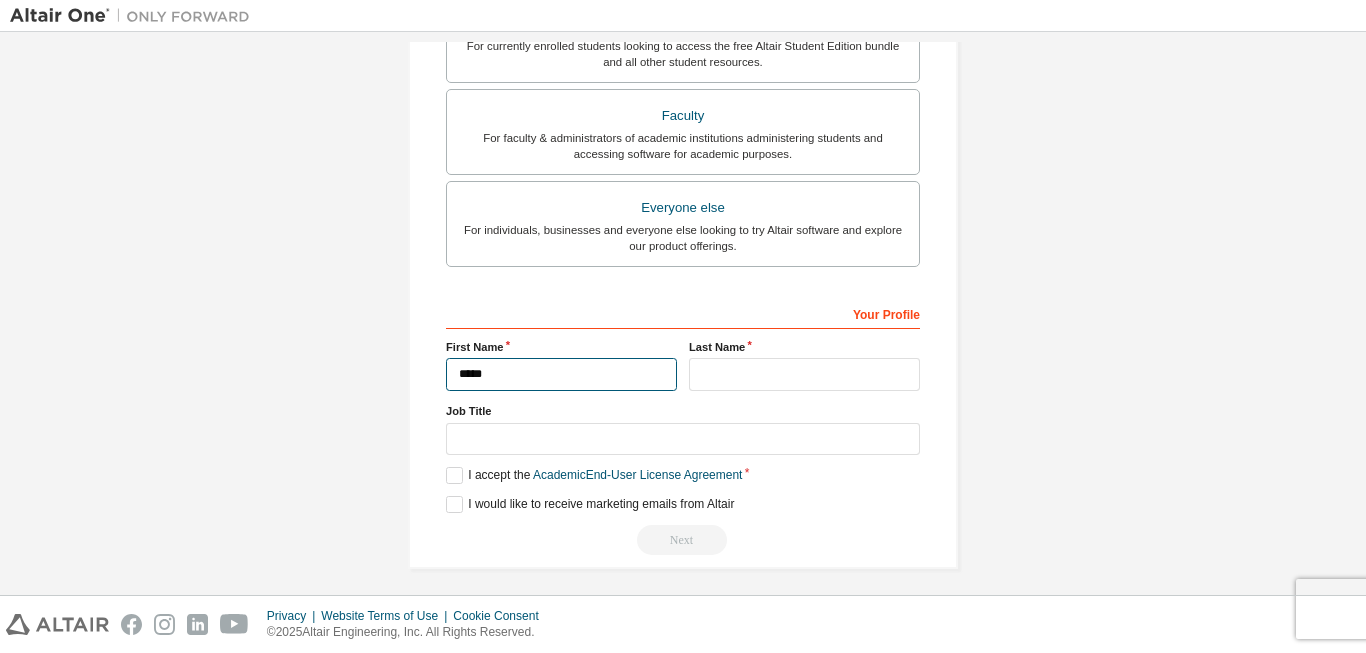 type on "*****" 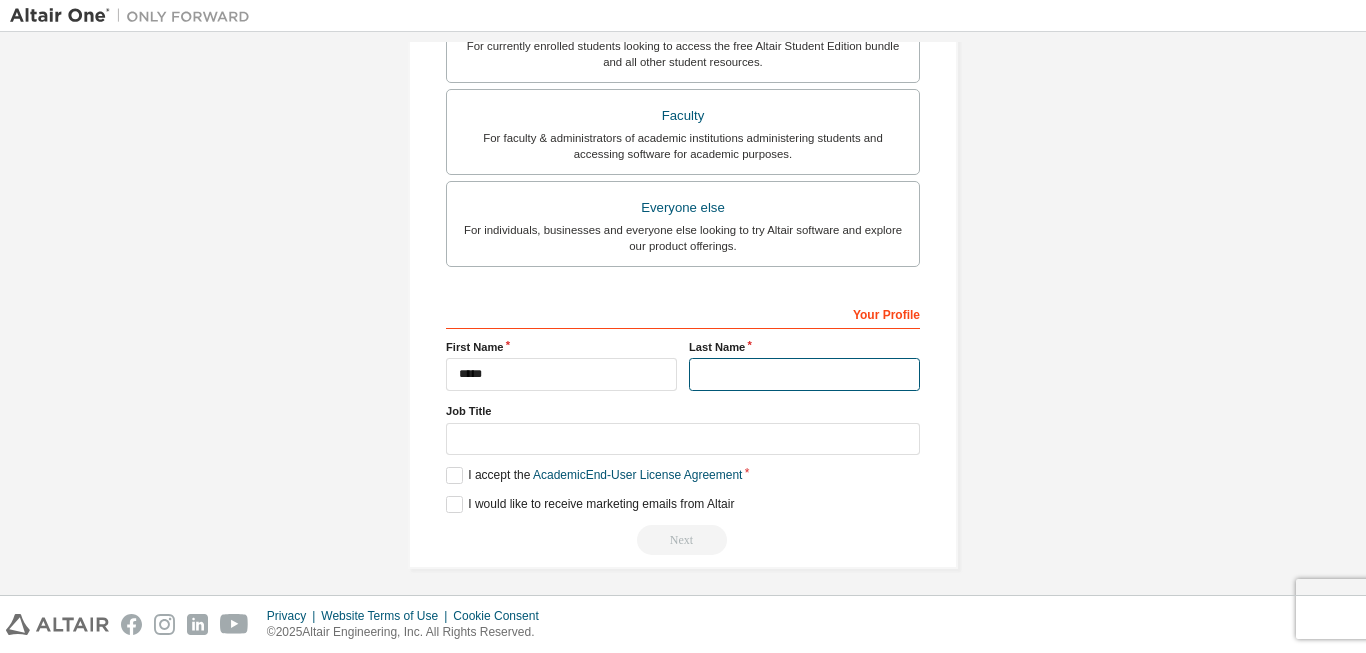 click at bounding box center [804, 374] 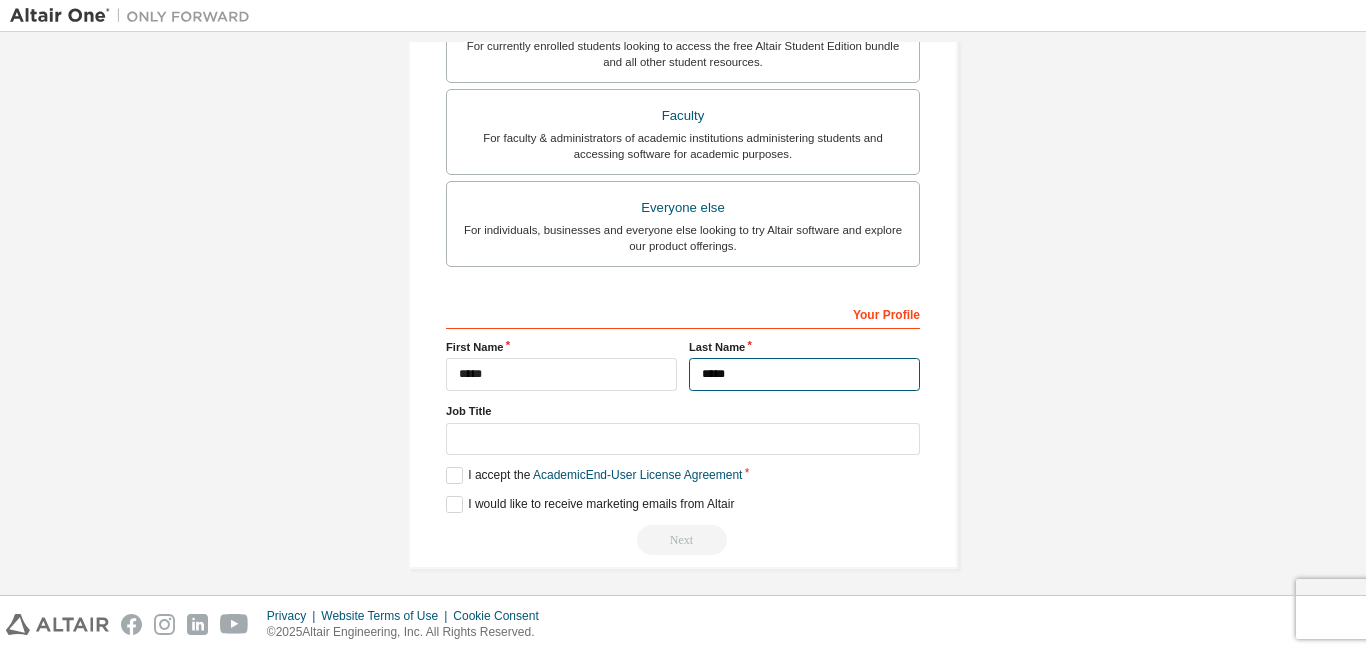 type on "*****" 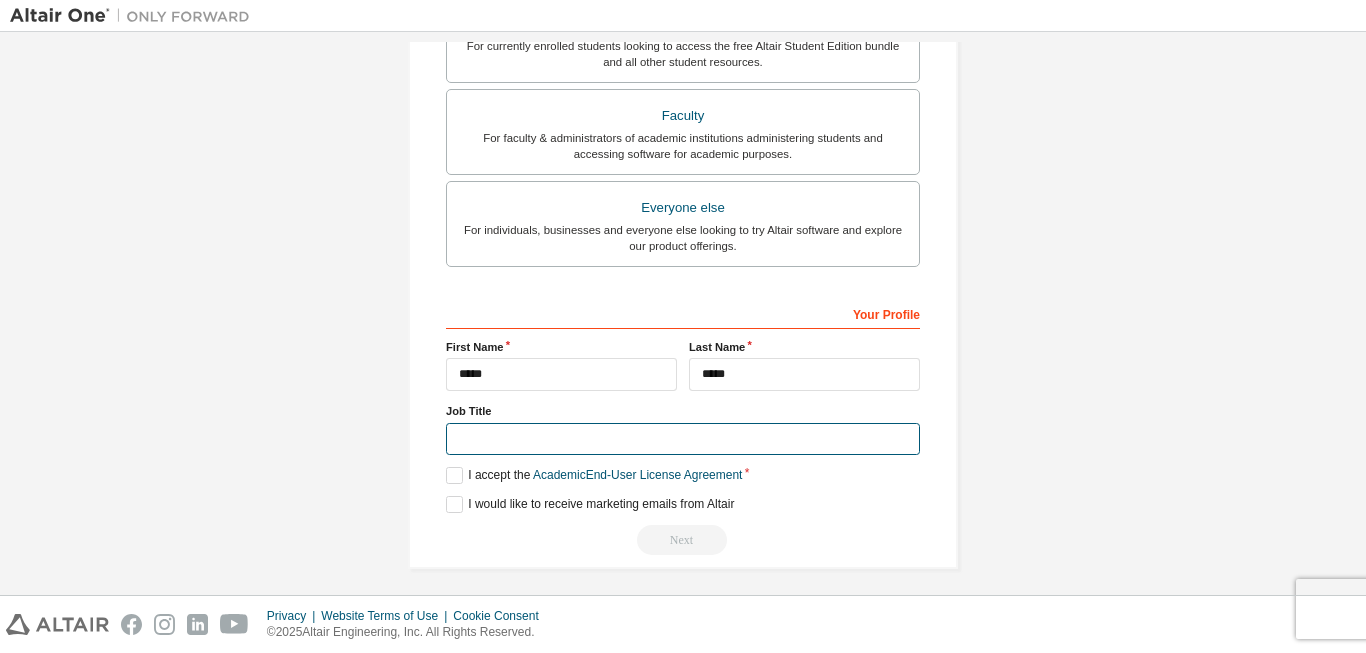 click at bounding box center [683, 439] 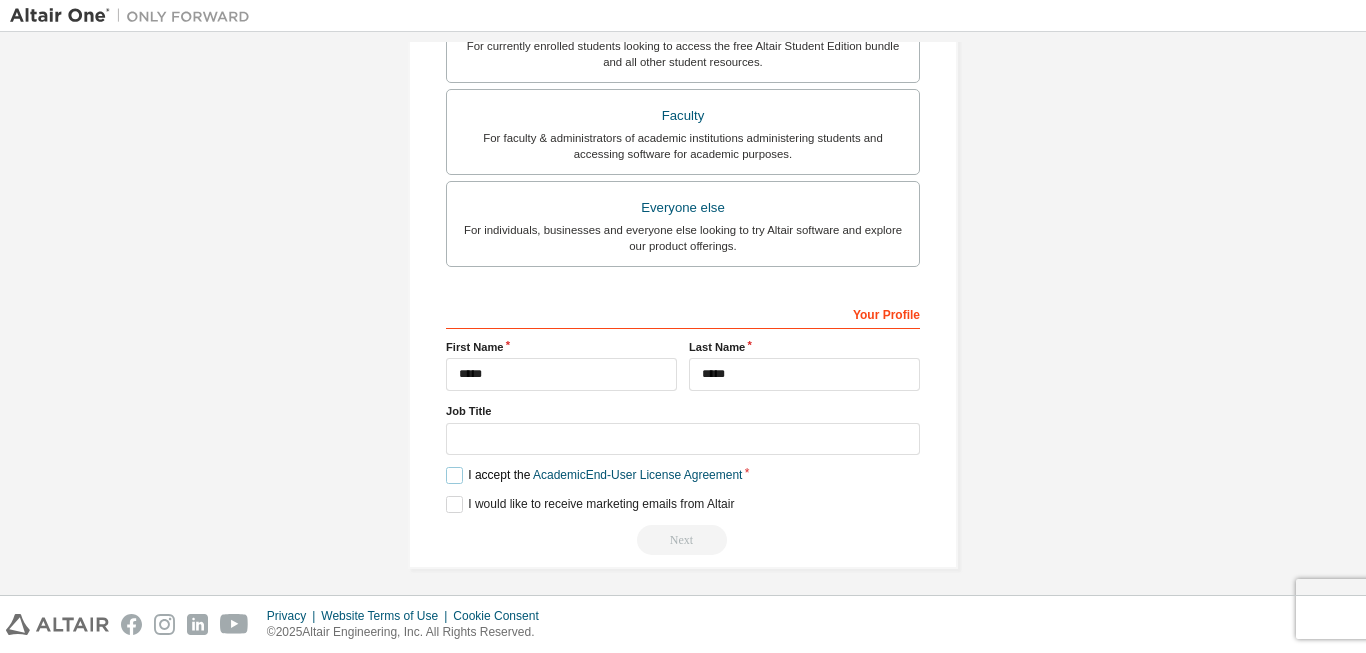 click on "I accept the   Academic   End-User License Agreement" at bounding box center [594, 475] 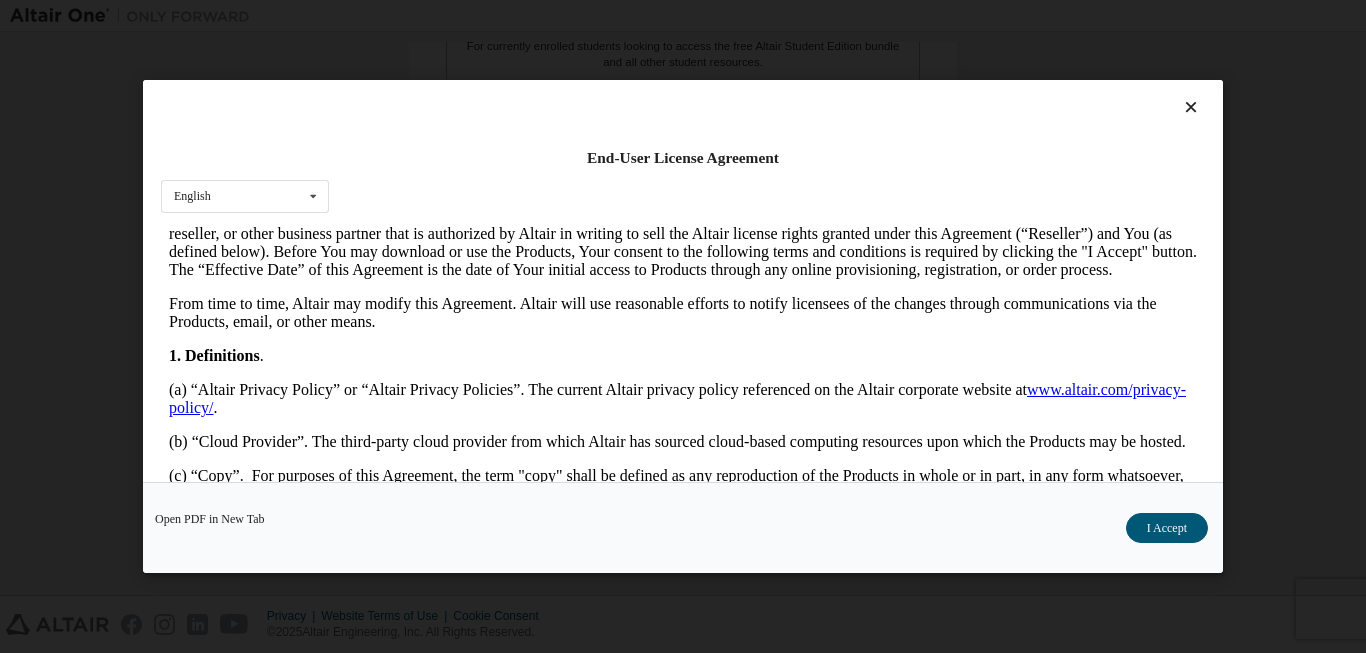 scroll, scrollTop: 510, scrollLeft: 0, axis: vertical 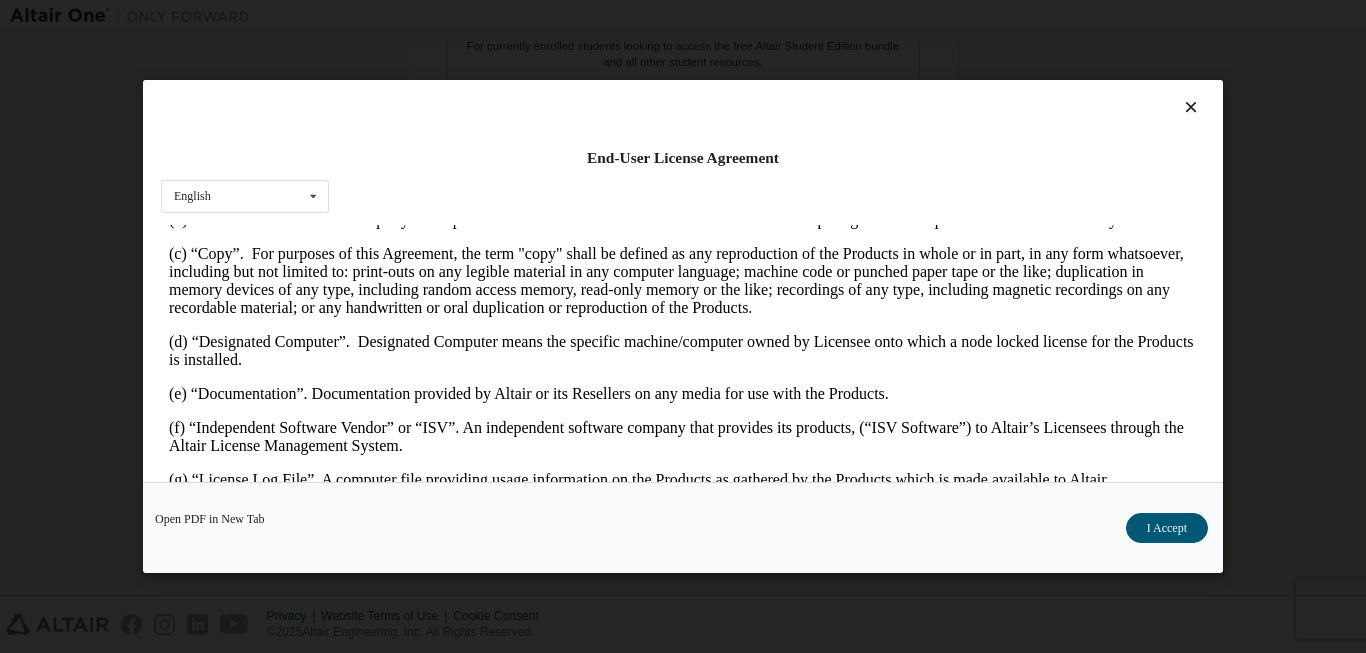 click on "Open PDF in New Tab I Accept" at bounding box center [683, 527] 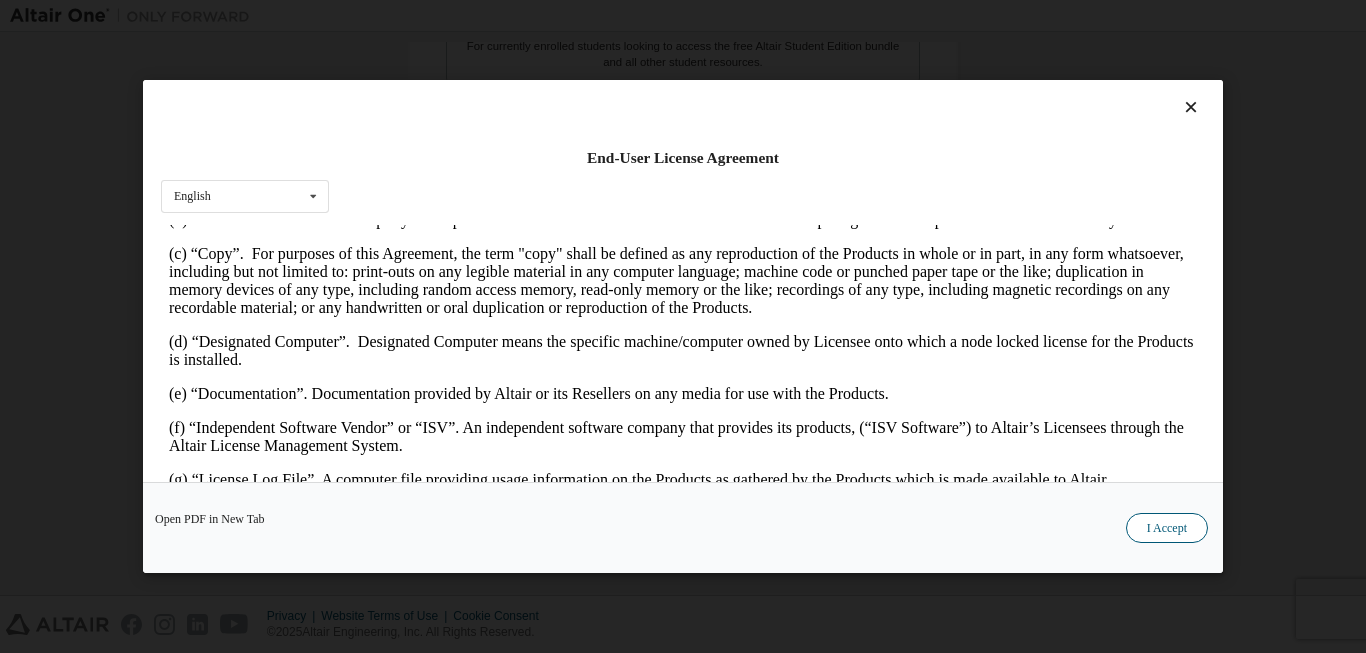 click on "I Accept" at bounding box center (1167, 528) 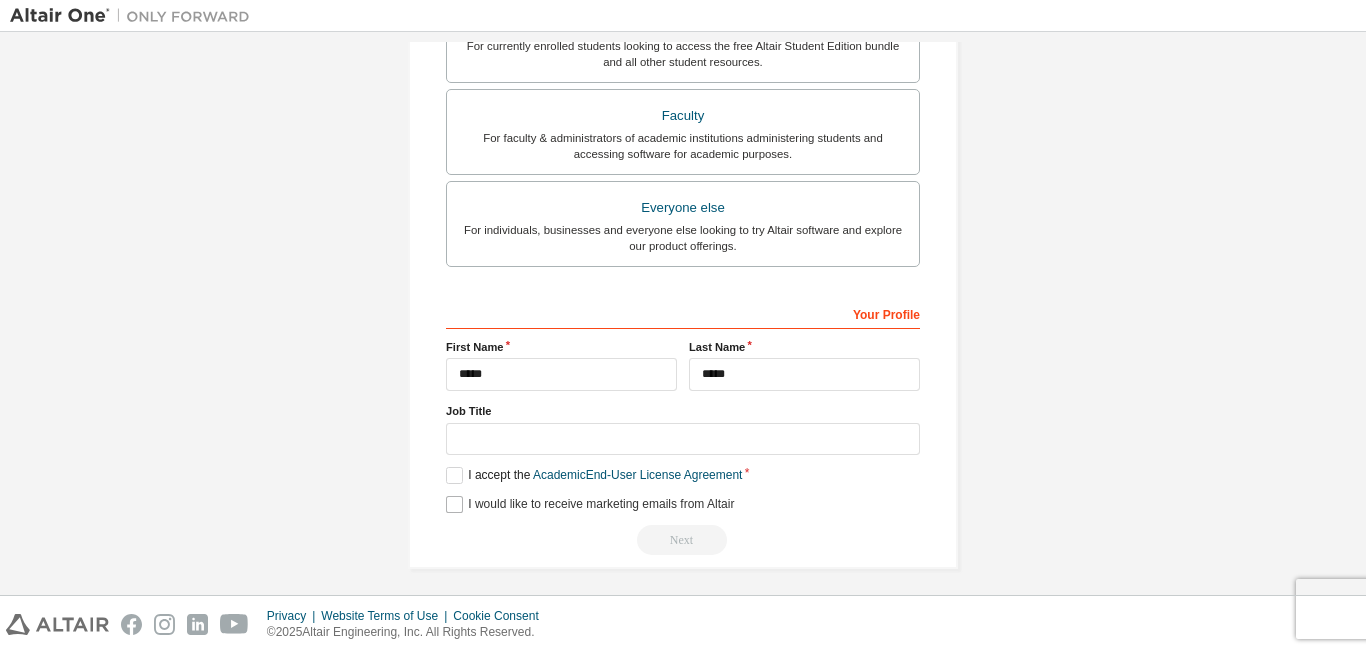 drag, startPoint x: 445, startPoint y: 493, endPoint x: 447, endPoint y: 505, distance: 12.165525 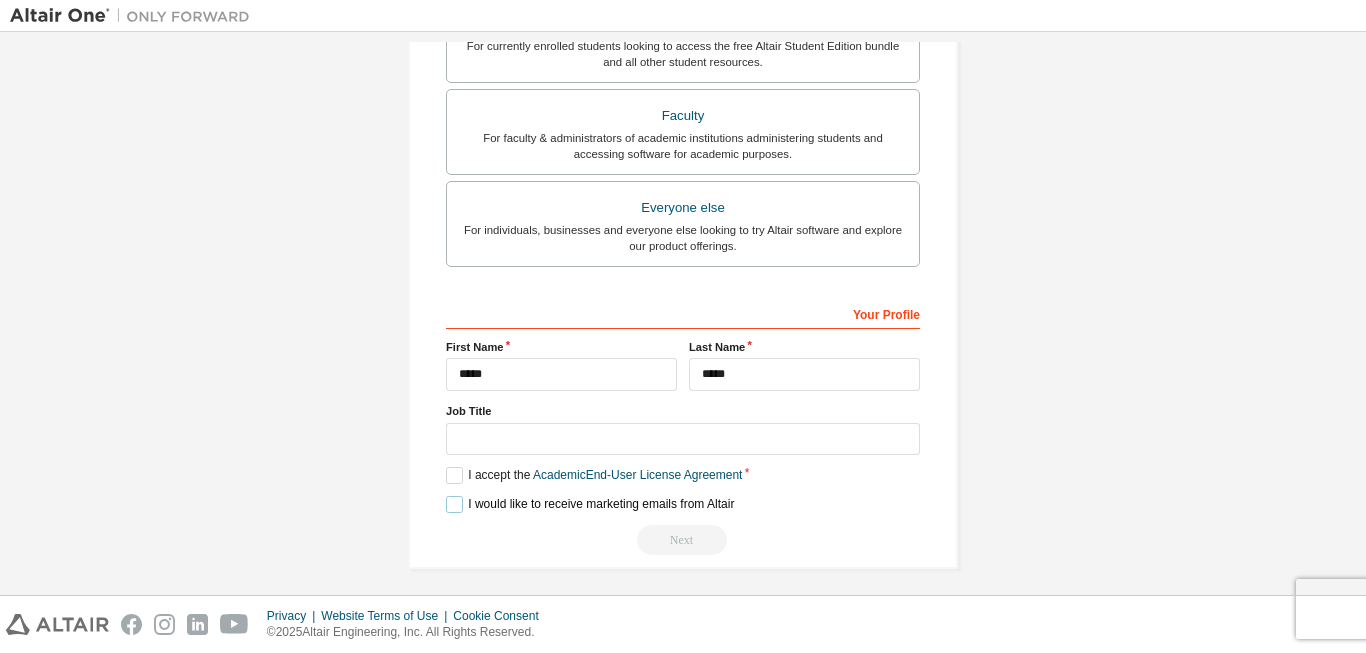 click on "I would like to receive marketing emails from Altair" at bounding box center (590, 504) 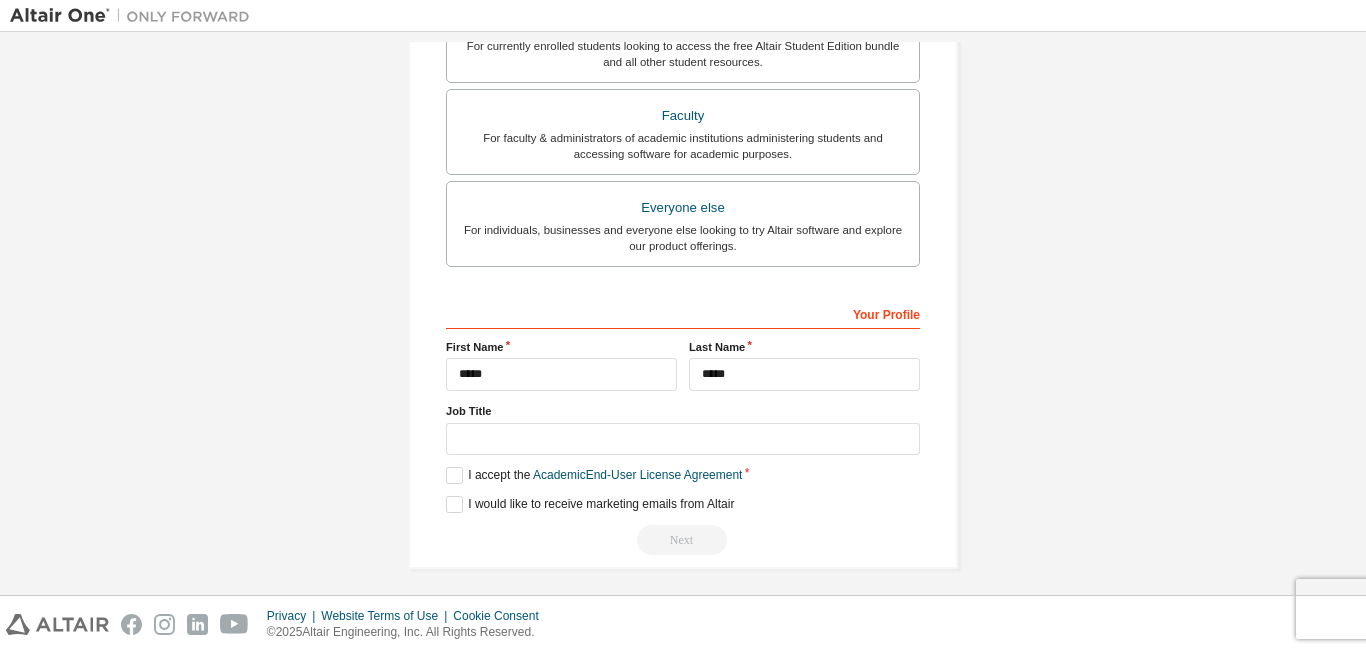 click on "Next" at bounding box center [683, 540] 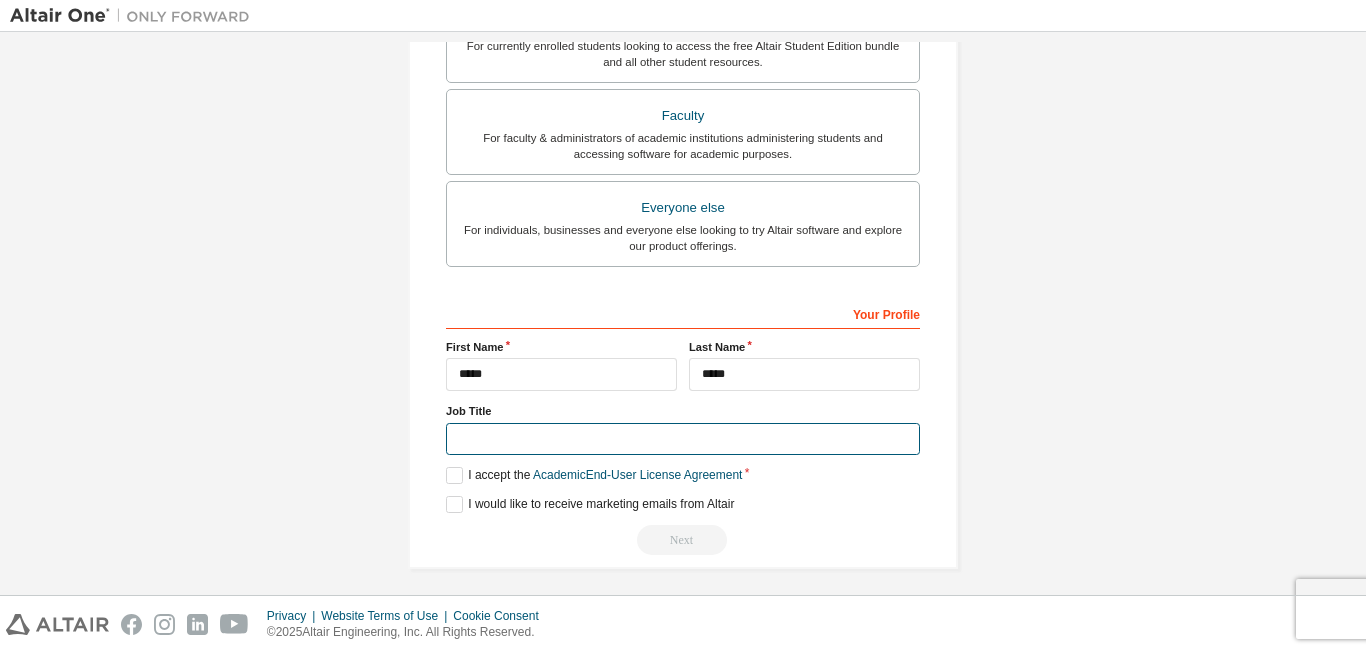 click at bounding box center (683, 439) 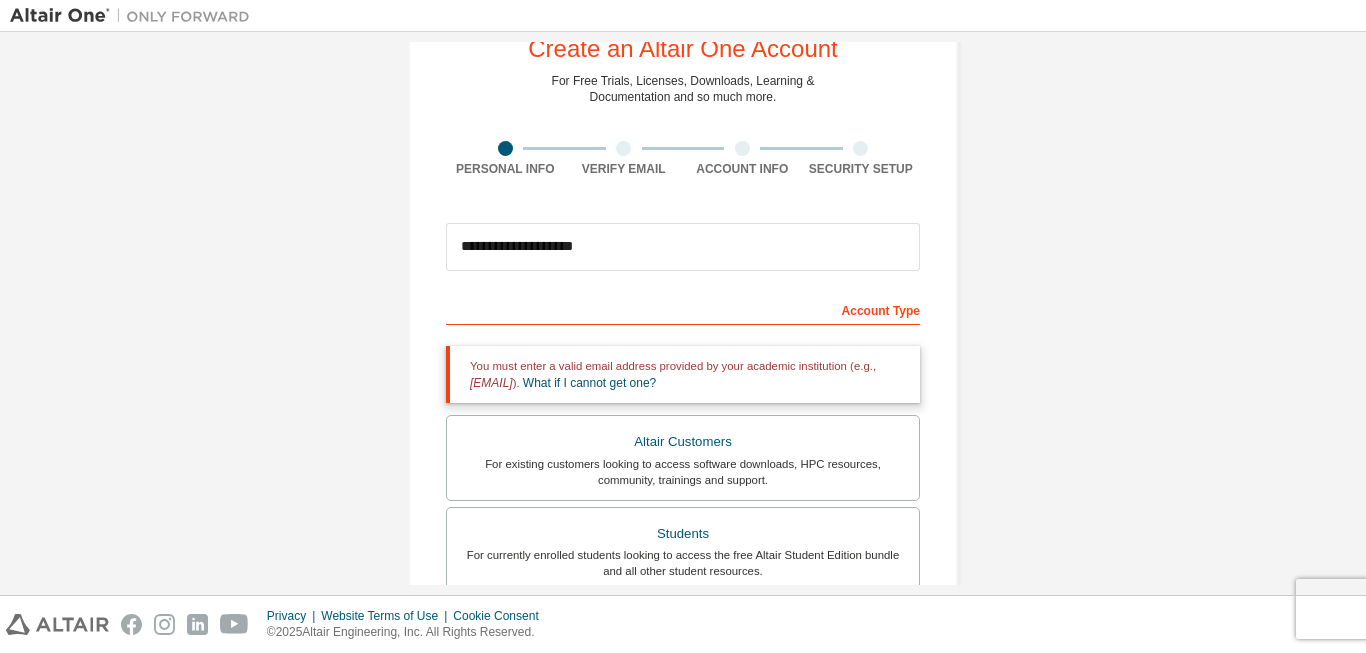 scroll, scrollTop: 0, scrollLeft: 0, axis: both 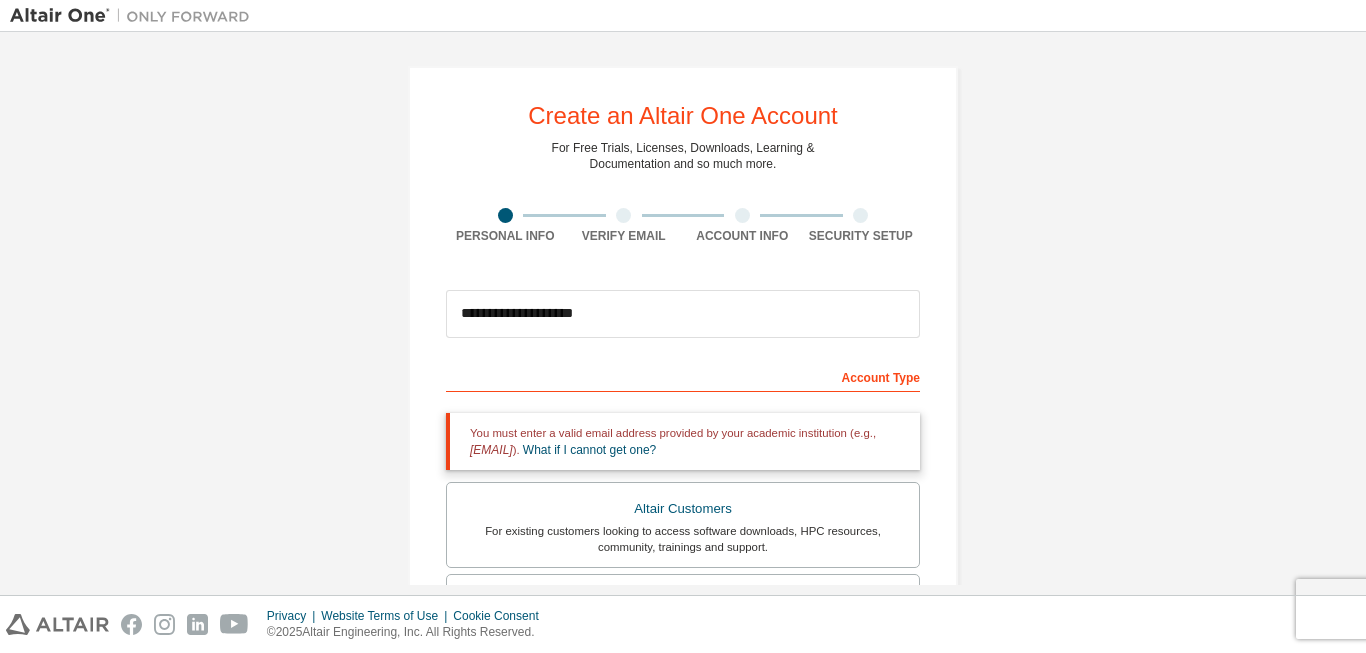 type on "******" 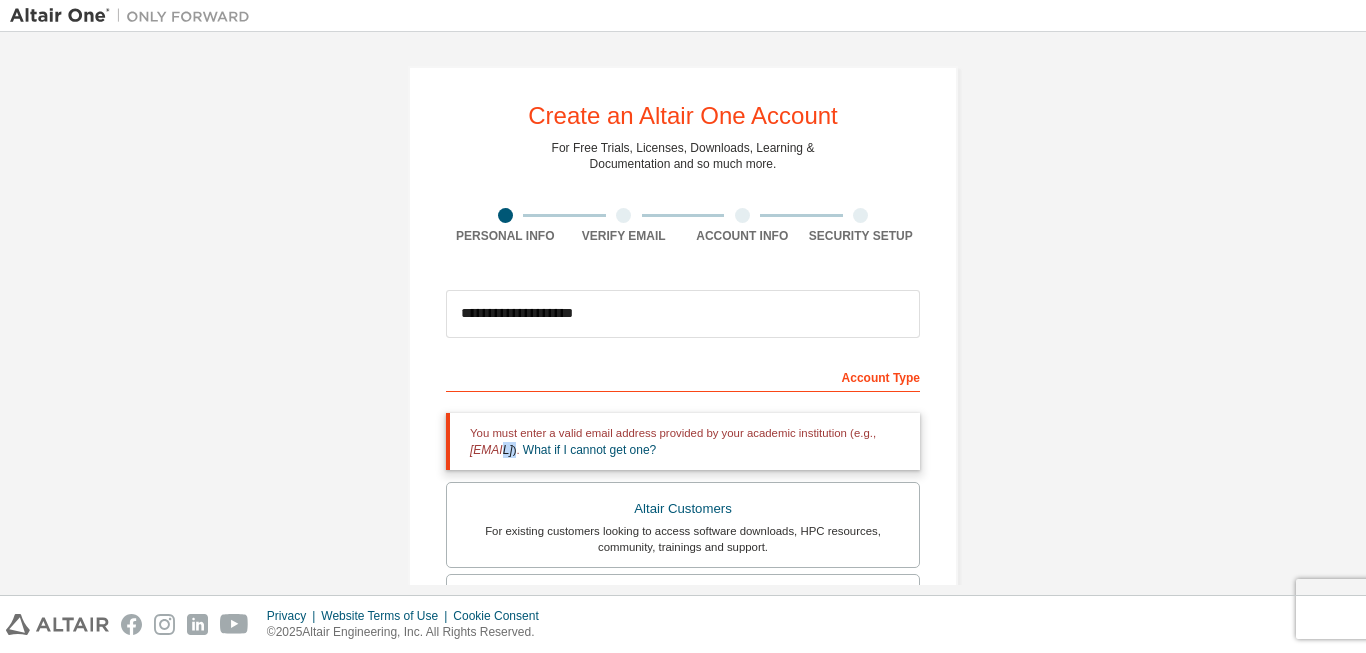 drag, startPoint x: 503, startPoint y: 454, endPoint x: 600, endPoint y: 457, distance: 97.04638 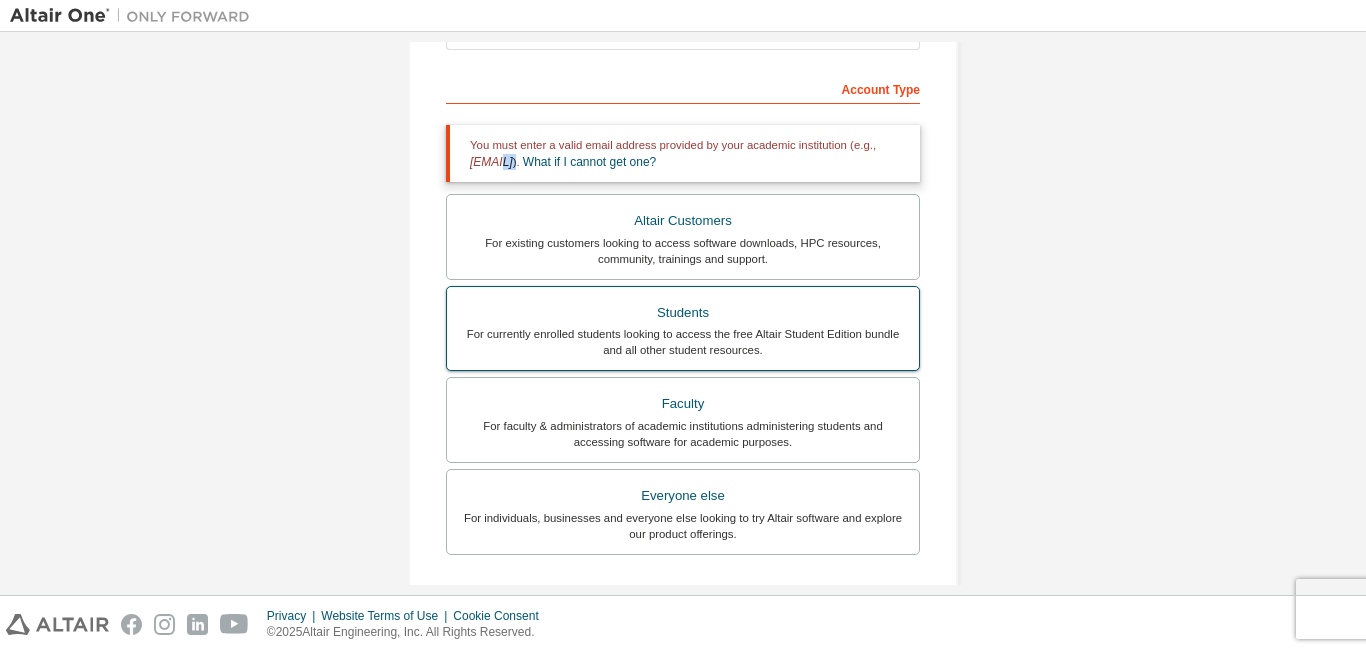 scroll, scrollTop: 586, scrollLeft: 0, axis: vertical 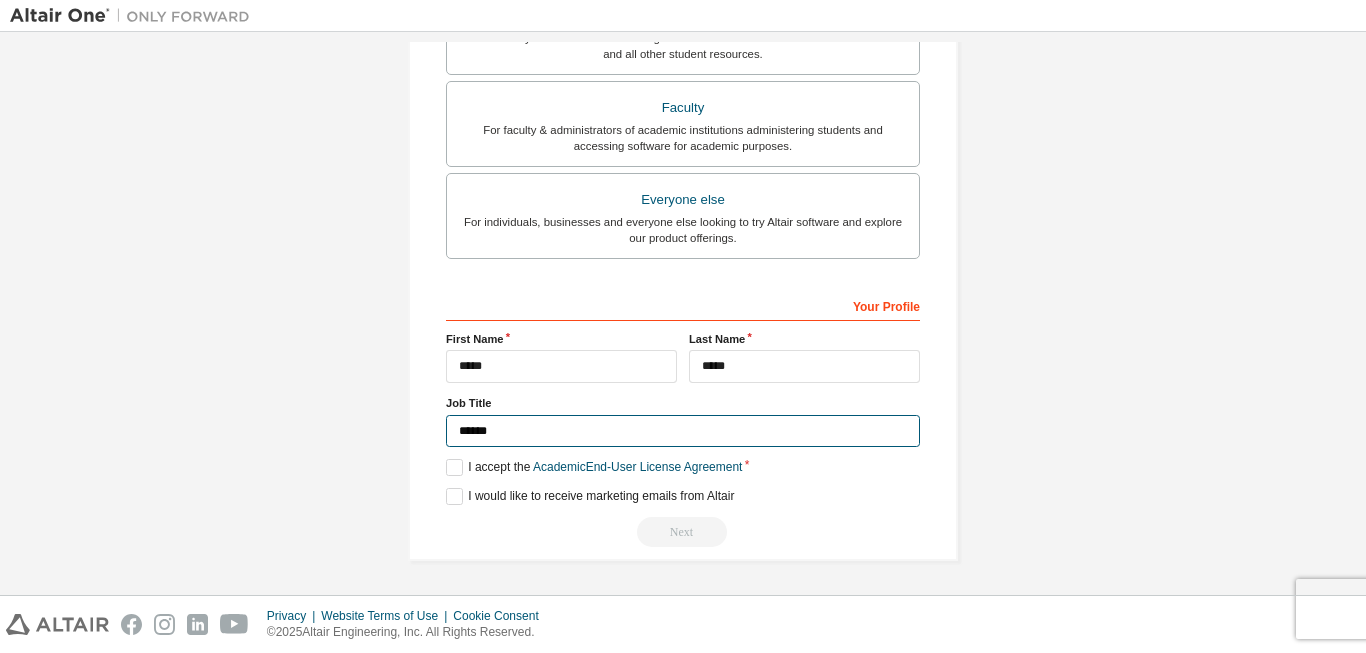 drag, startPoint x: 510, startPoint y: 423, endPoint x: 451, endPoint y: 422, distance: 59.008472 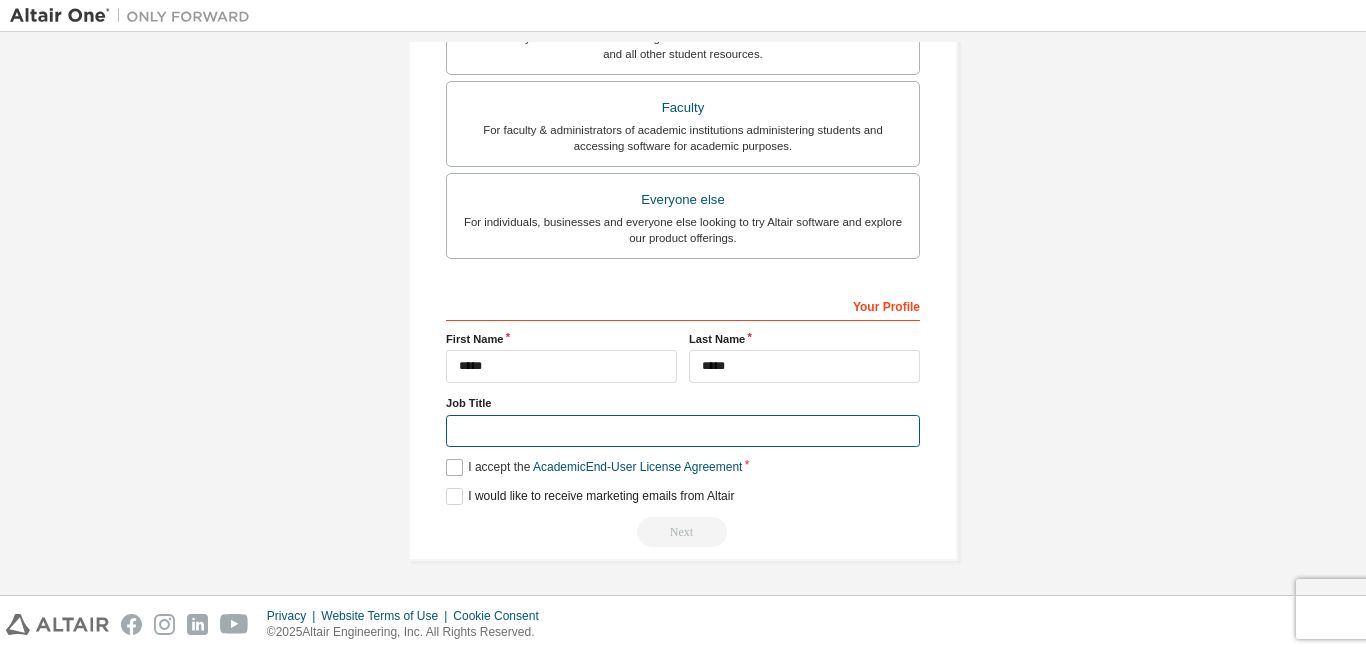 type 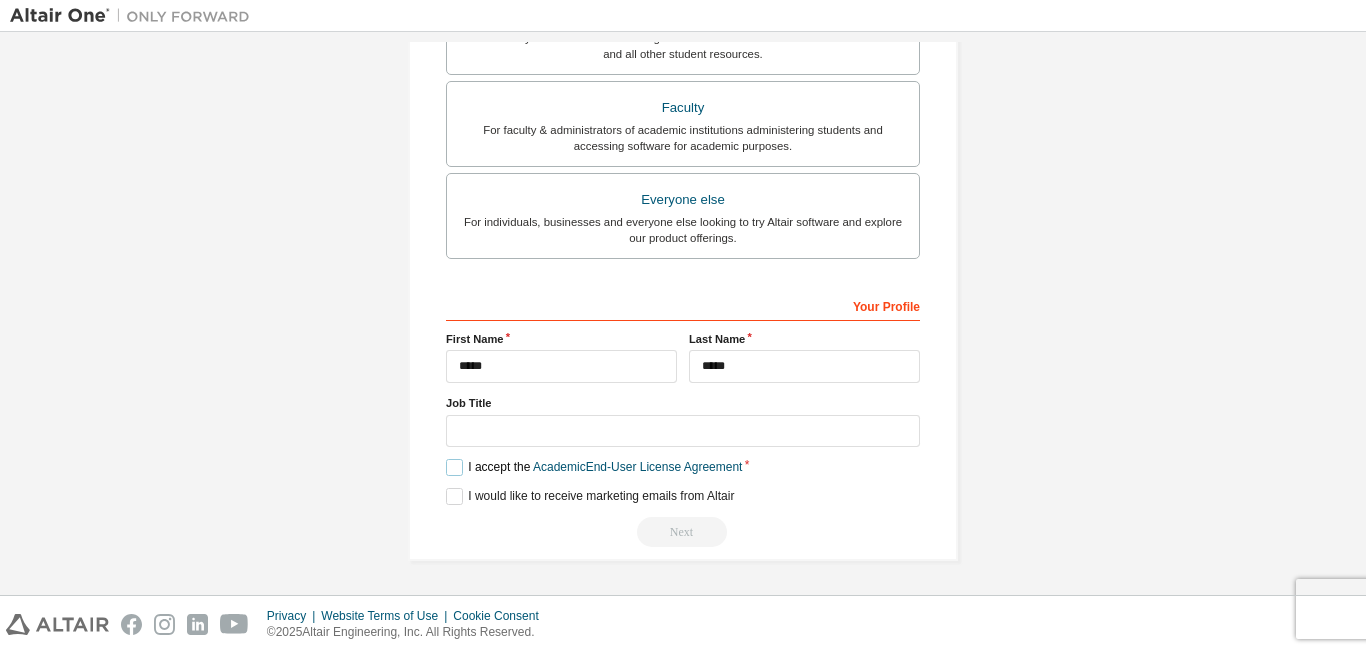 click on "I accept the   Academic   End-User License Agreement" at bounding box center [594, 467] 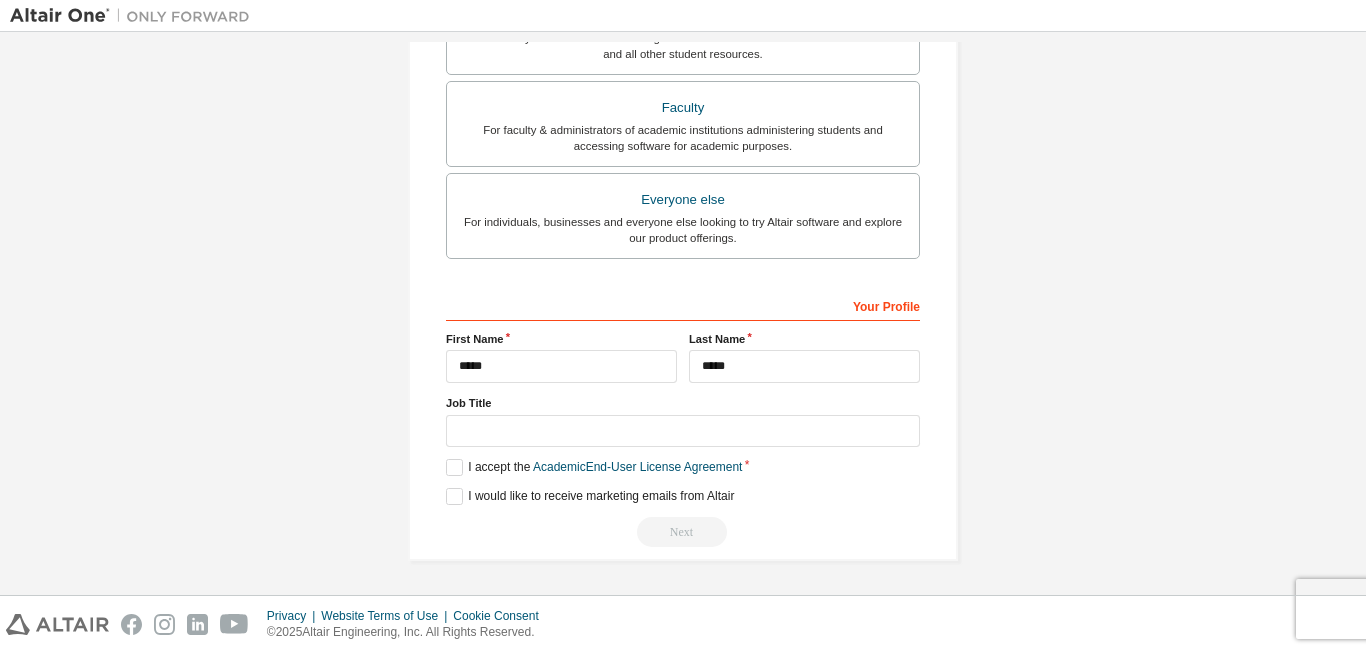 click on "**********" at bounding box center (683, 21) 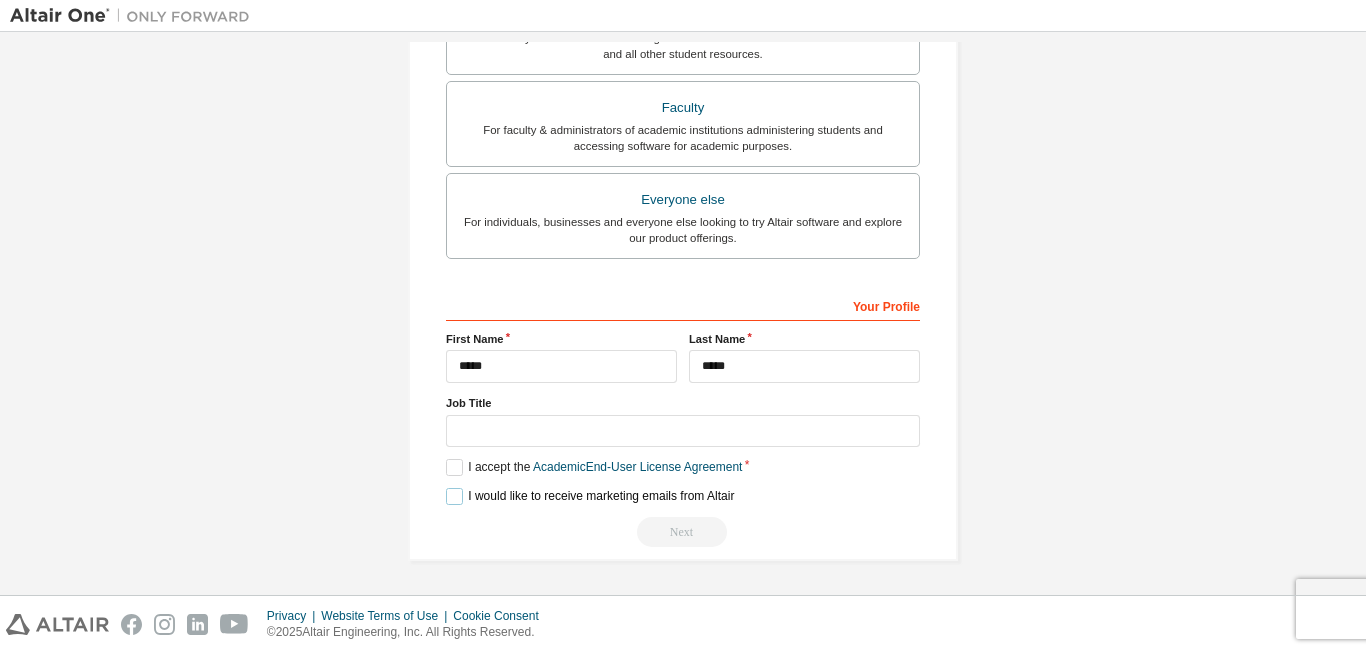 click on "I would like to receive marketing emails from Altair" at bounding box center (590, 496) 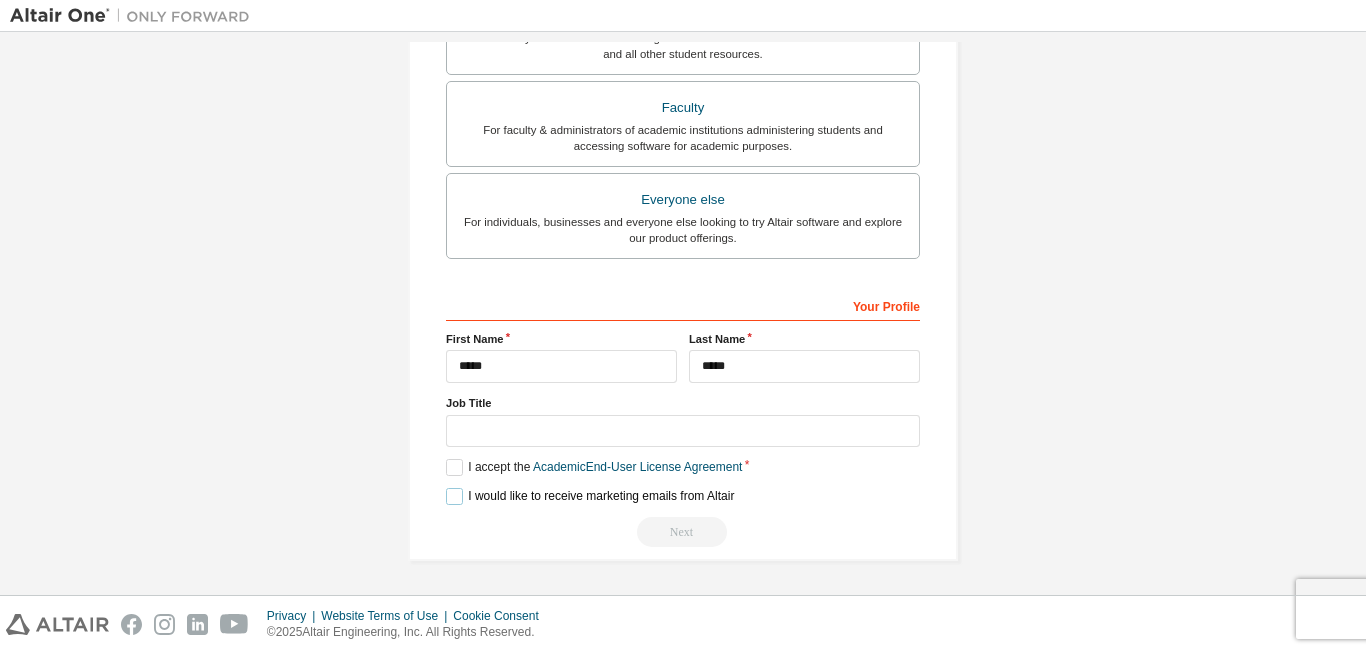 click on "I would like to receive marketing emails from Altair" at bounding box center [590, 496] 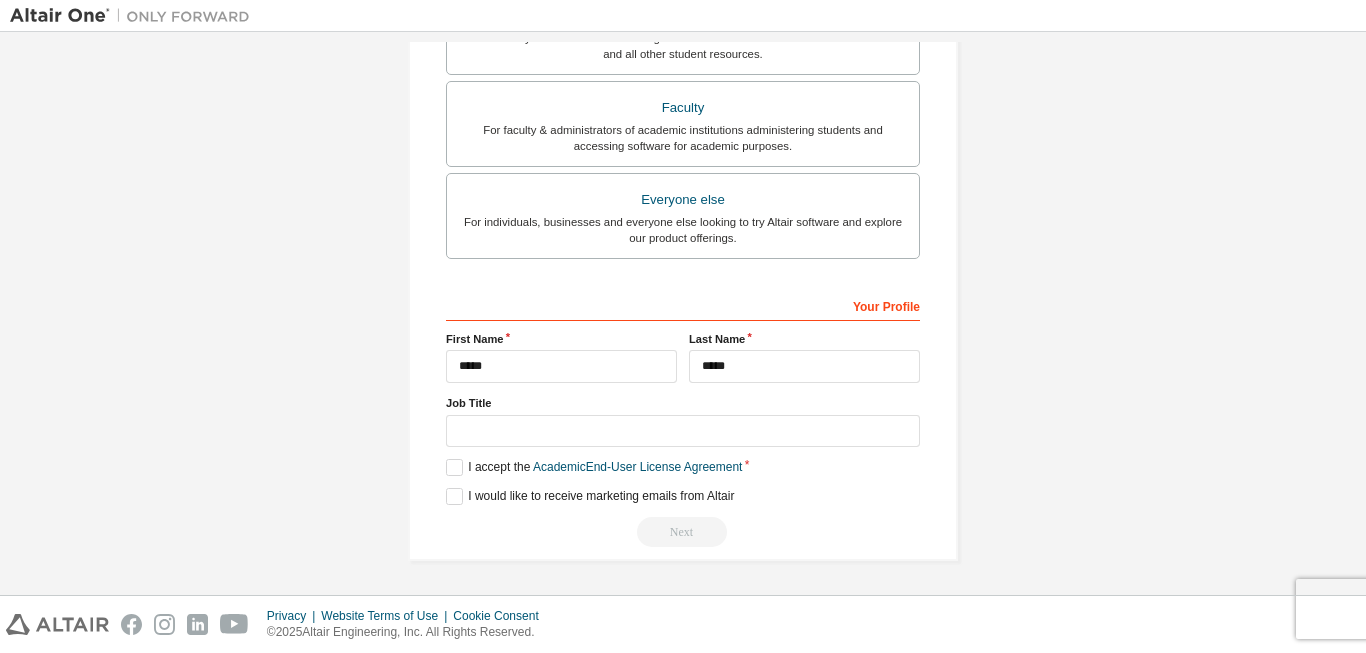 click on "**********" at bounding box center [683, 418] 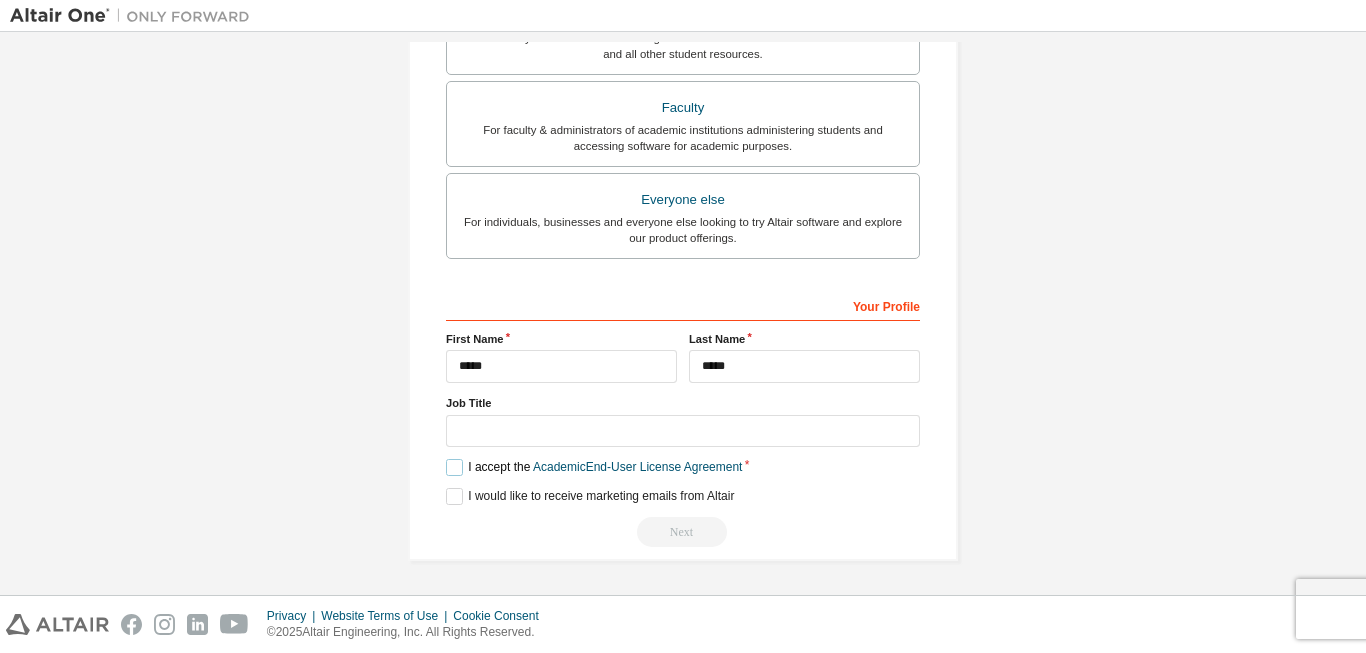 click on "I accept the   Academic   End-User License Agreement" at bounding box center (594, 467) 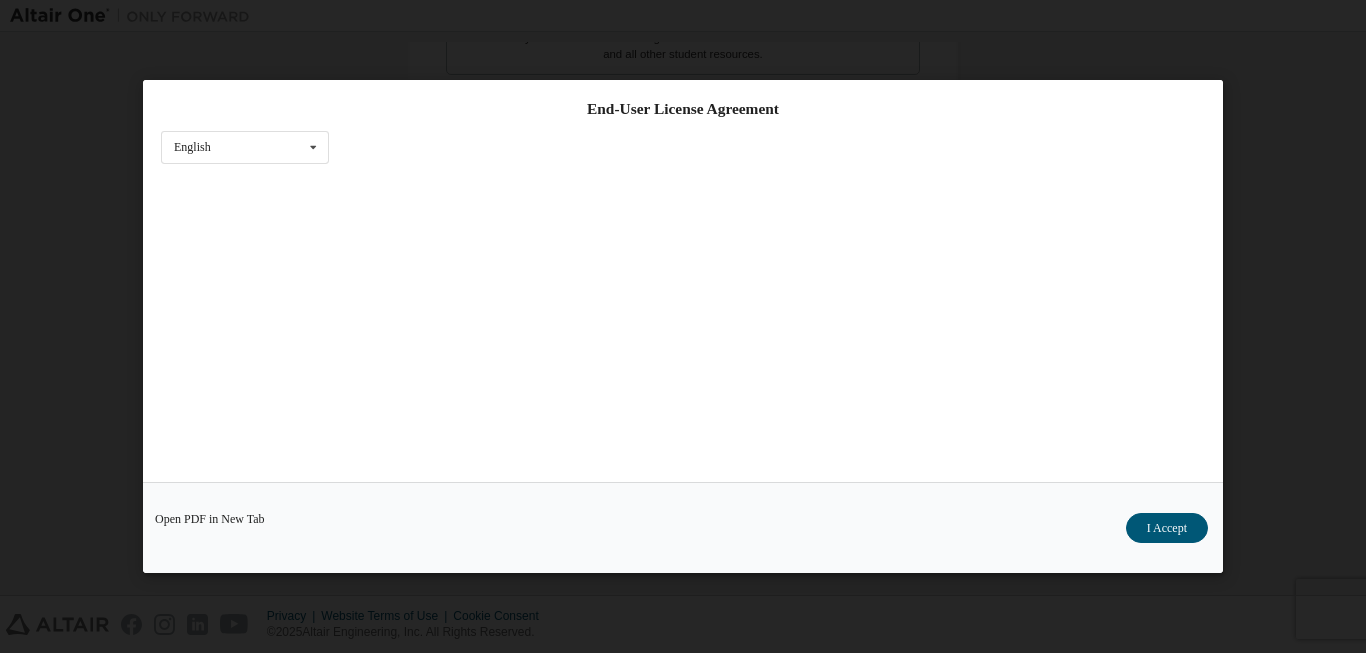 scroll, scrollTop: 59, scrollLeft: 0, axis: vertical 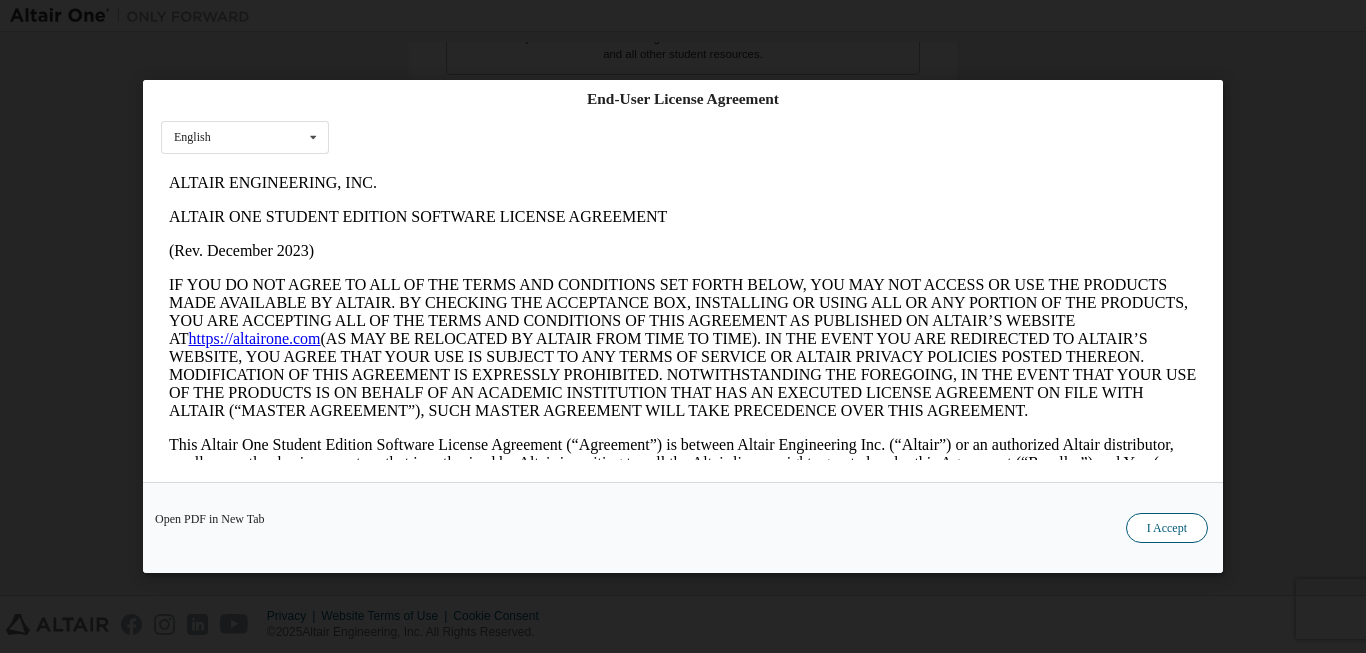 click on "I Accept" at bounding box center (1167, 528) 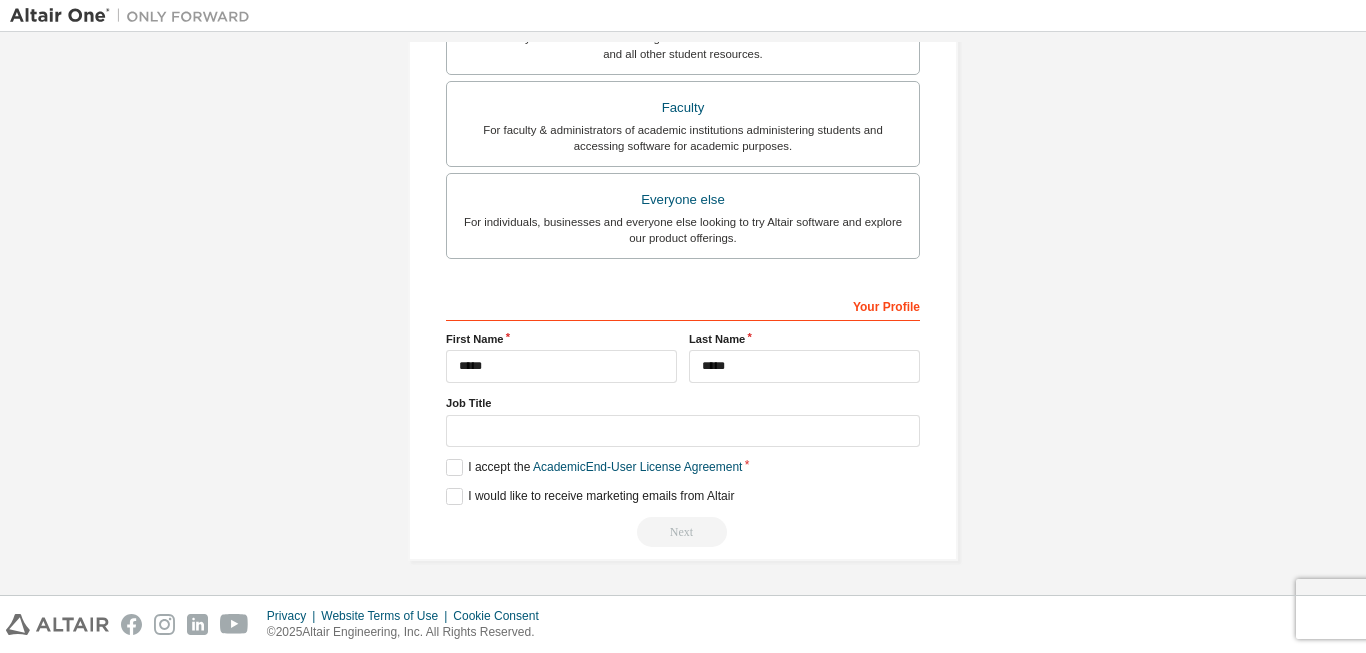 scroll, scrollTop: 298, scrollLeft: 0, axis: vertical 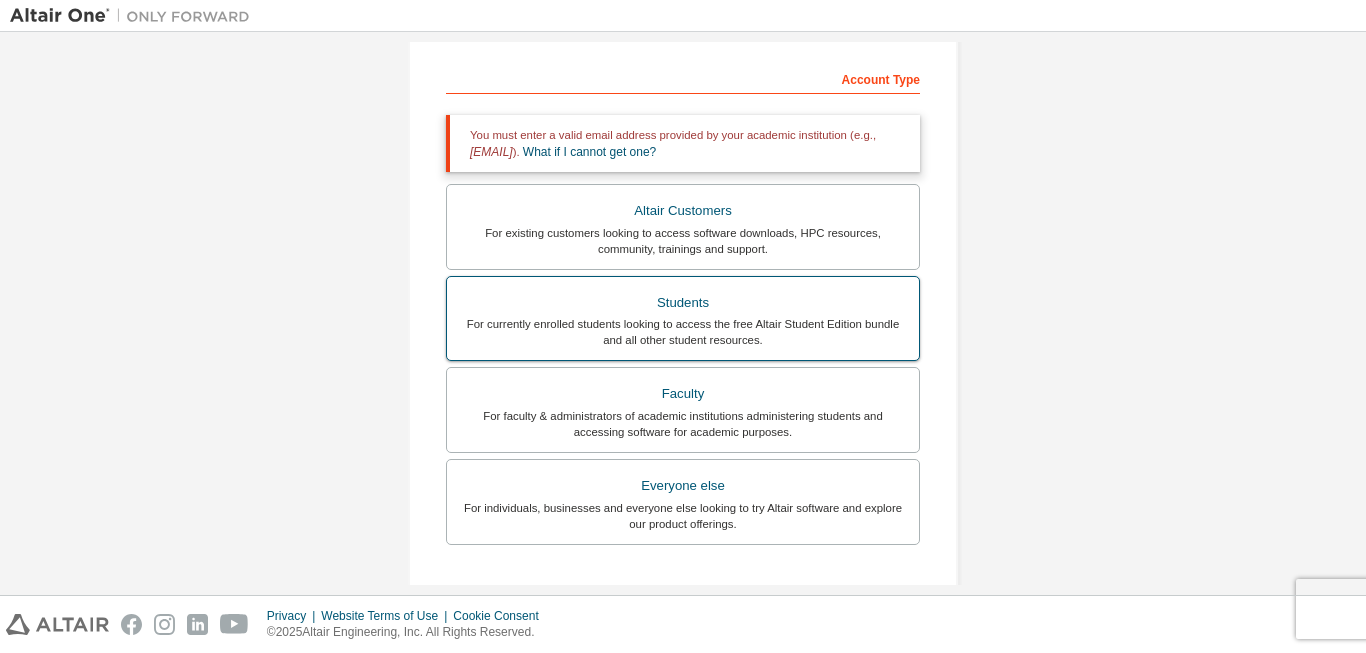 click on "For currently enrolled students looking to access the free Altair Student Edition bundle and all other student resources." at bounding box center (683, 332) 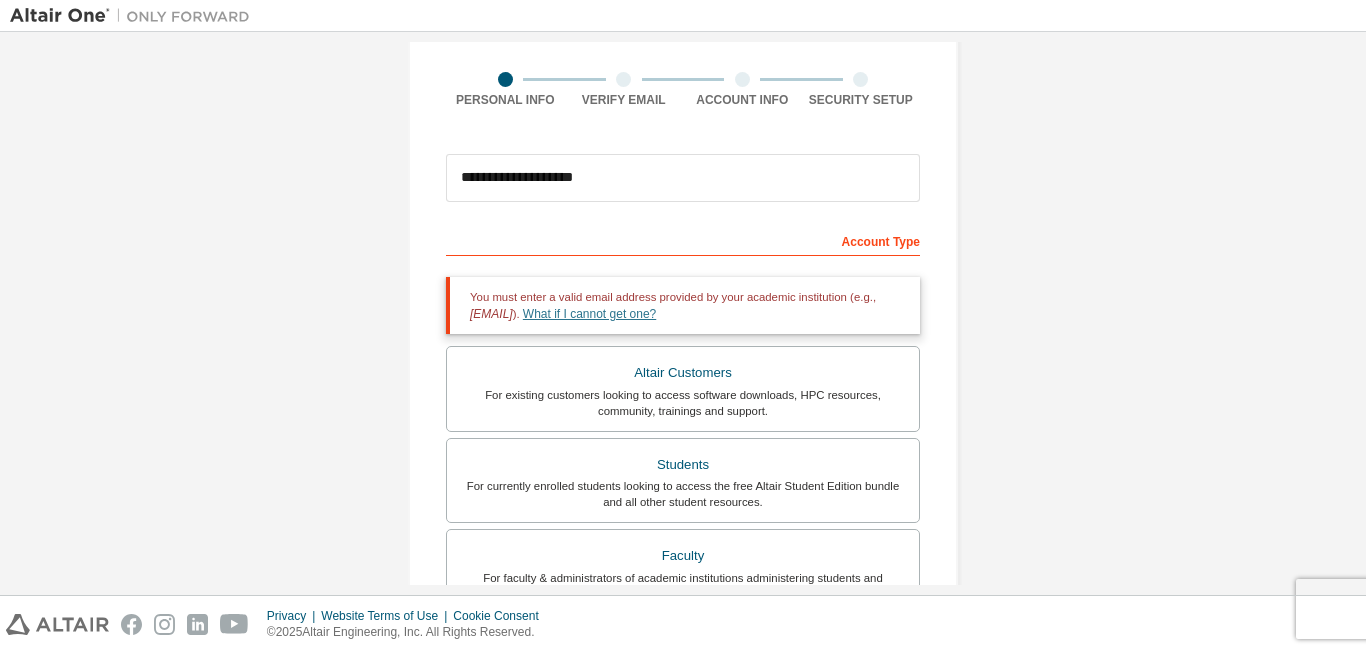 scroll, scrollTop: 106, scrollLeft: 0, axis: vertical 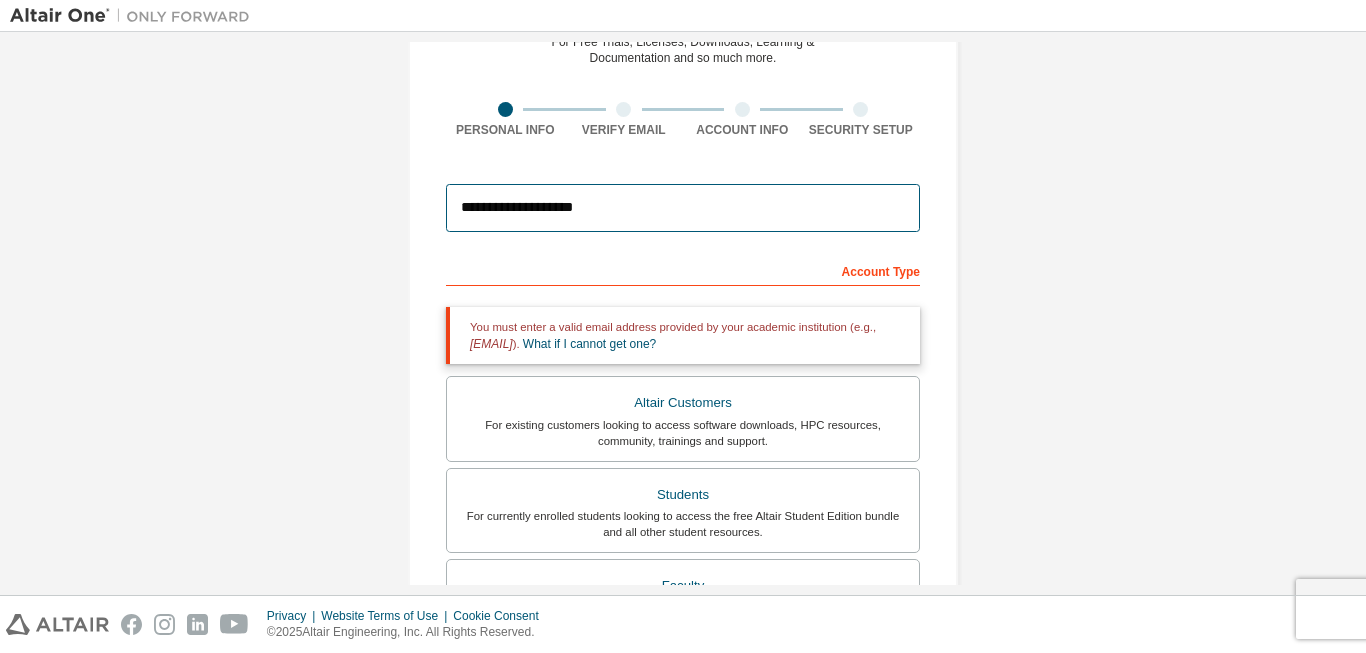 click on "**********" at bounding box center [683, 208] 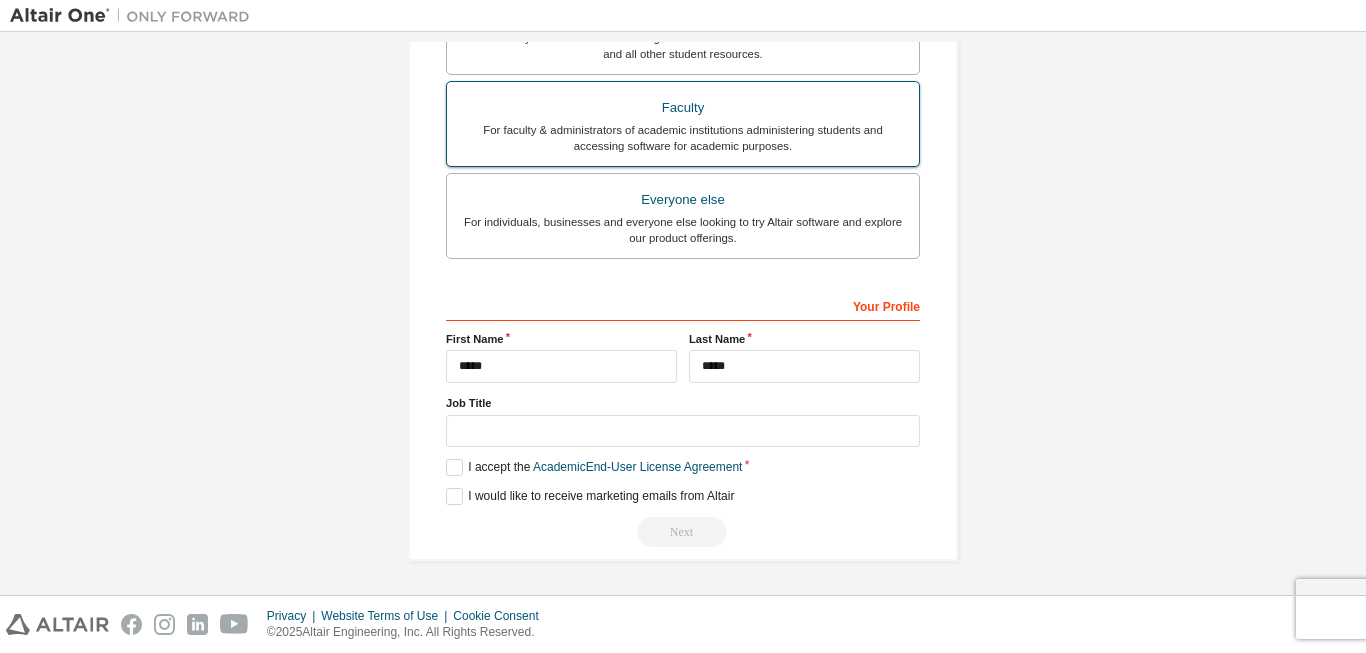 scroll, scrollTop: 10, scrollLeft: 0, axis: vertical 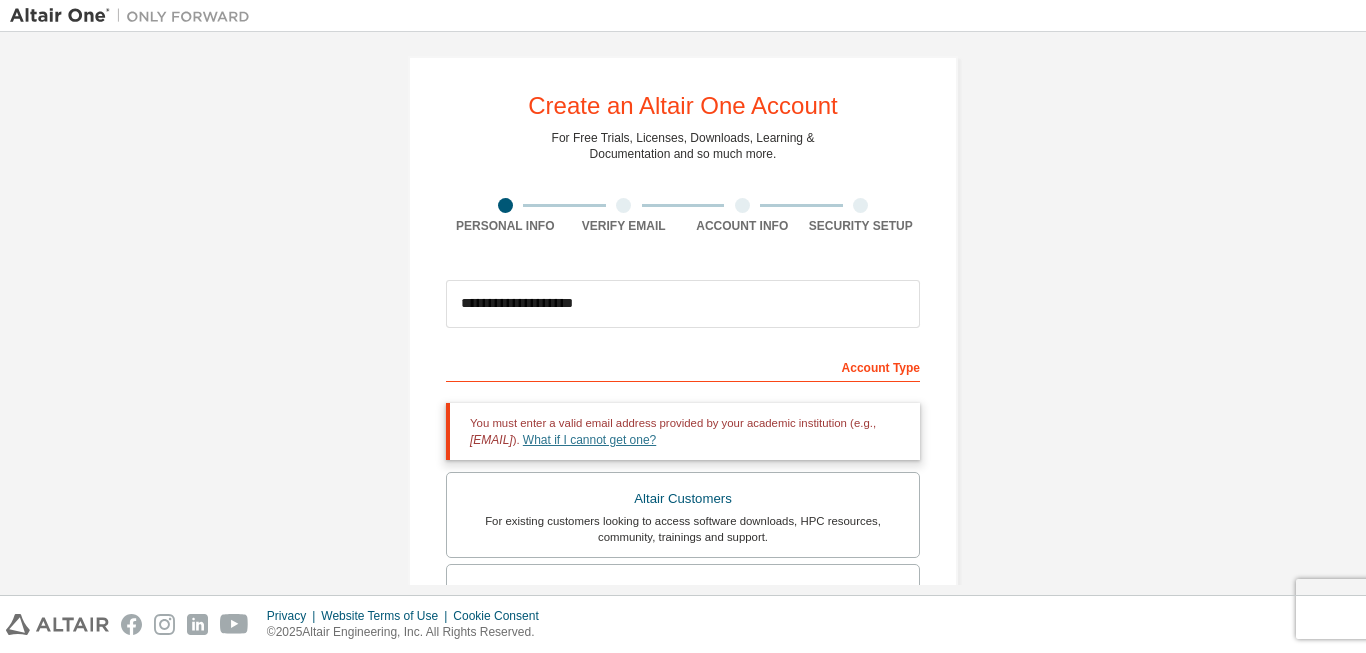click on "What if I cannot get one?" at bounding box center [589, 440] 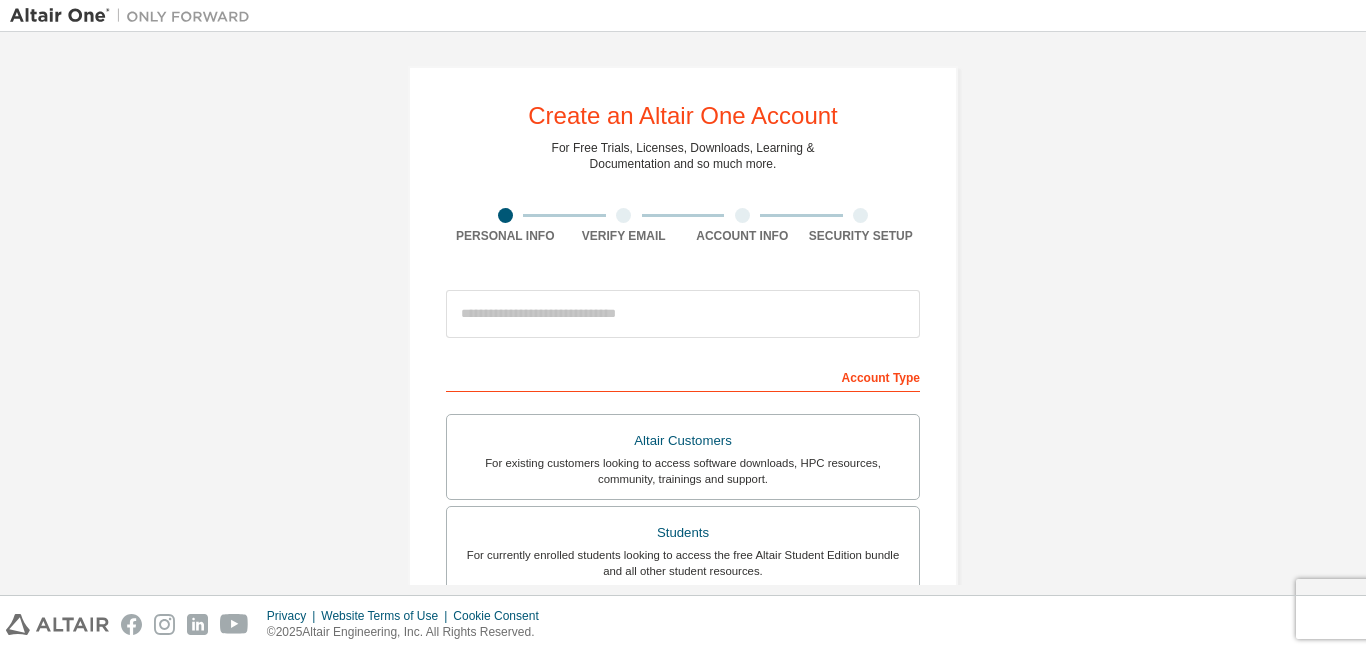 scroll, scrollTop: 0, scrollLeft: 0, axis: both 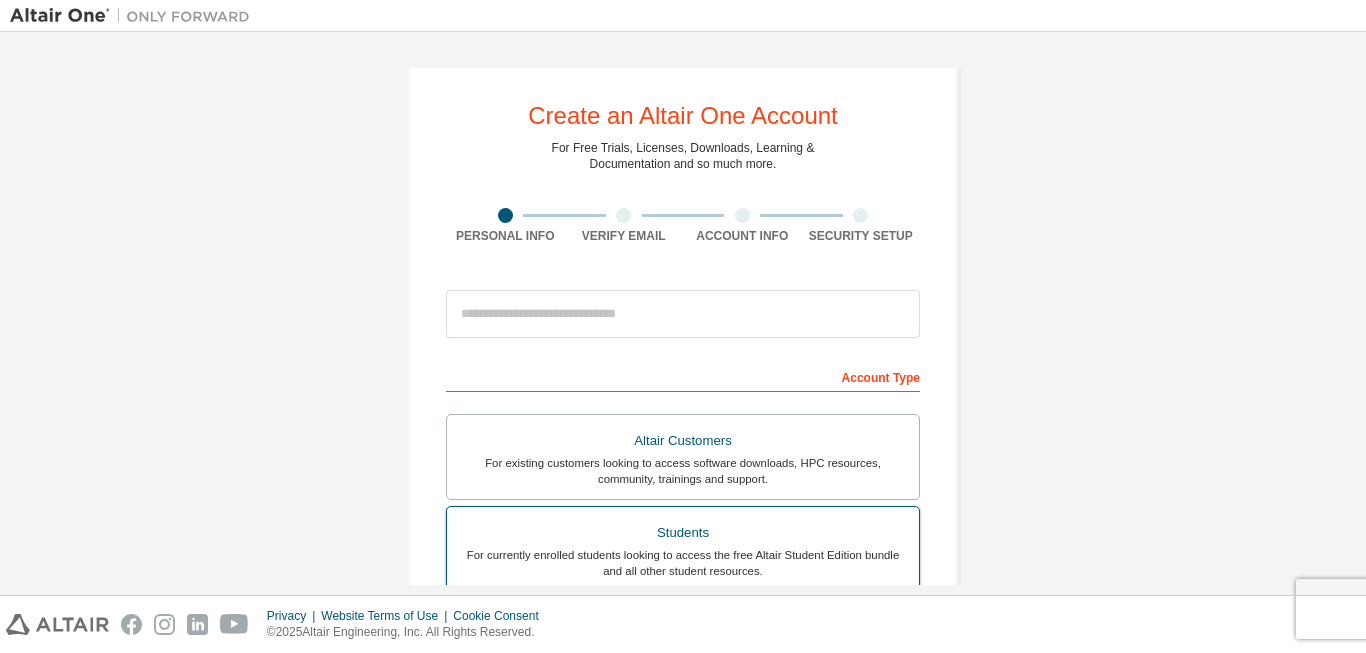 click on "Students" at bounding box center (683, 533) 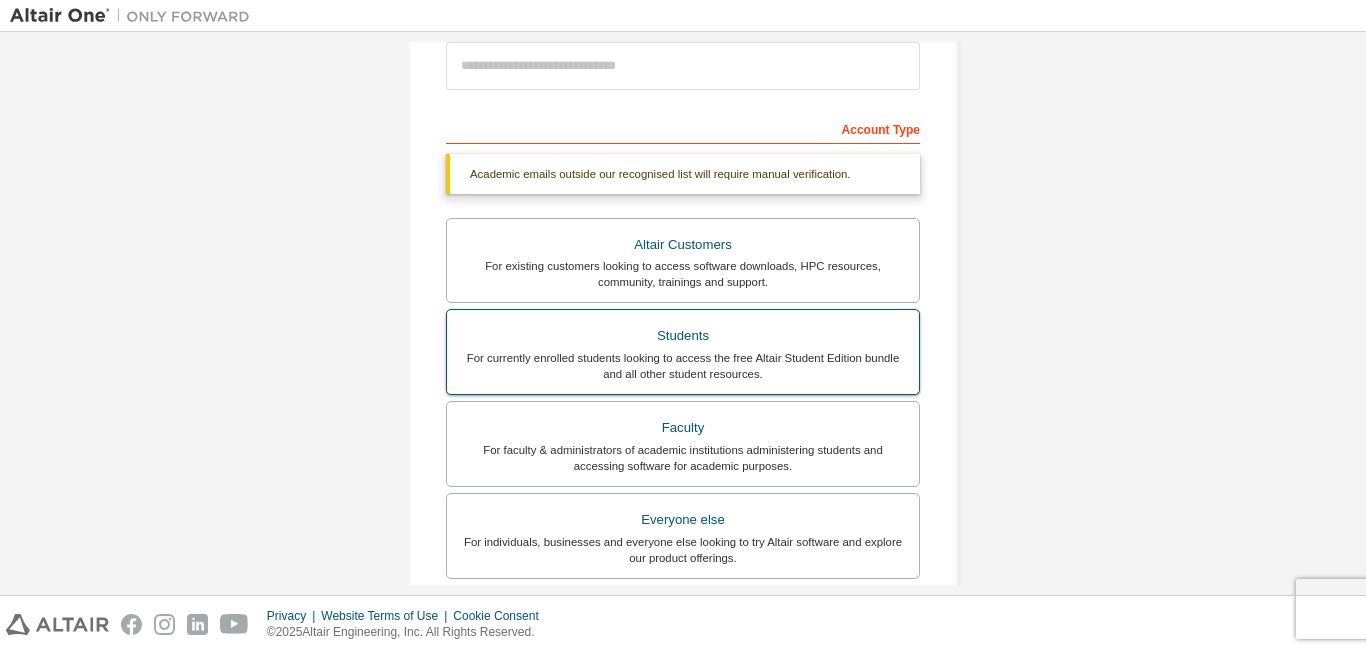 scroll, scrollTop: 288, scrollLeft: 0, axis: vertical 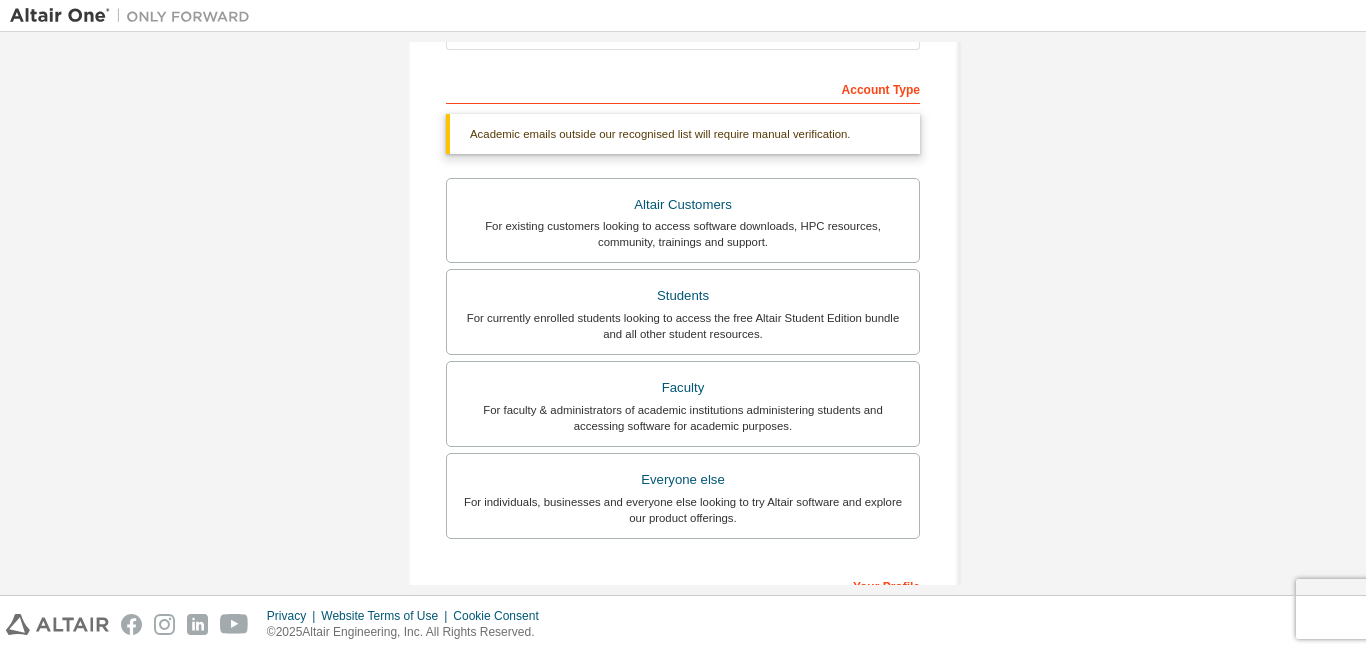 click on "Create an Altair One Account For Free Trials, Licenses, Downloads, Learning & Documentation and so much more. Personal Info Verify Email Account Info Security Setup This is a federated email. No need to register a new account. You should be able to login by using your company's SSO credentials. Email already exists. Please try to login instead. Account Type Academic emails outside our recognised list will require manual verification. You must enter a valid email address provided by your academic institution (e.g., [EMAIL]). What if I cannot get one? Altair Customers For existing customers looking to access software downloads, HPC resources, community, trainings and support. Students For currently enrolled students looking to access the free Altair Student Edition bundle and all other student resources. Faculty For faculty & administrators of academic institutions administering students and accessing software for academic purposes. Everyone else Your Profile [FIRST] [LAST]" at bounding box center [683, 309] 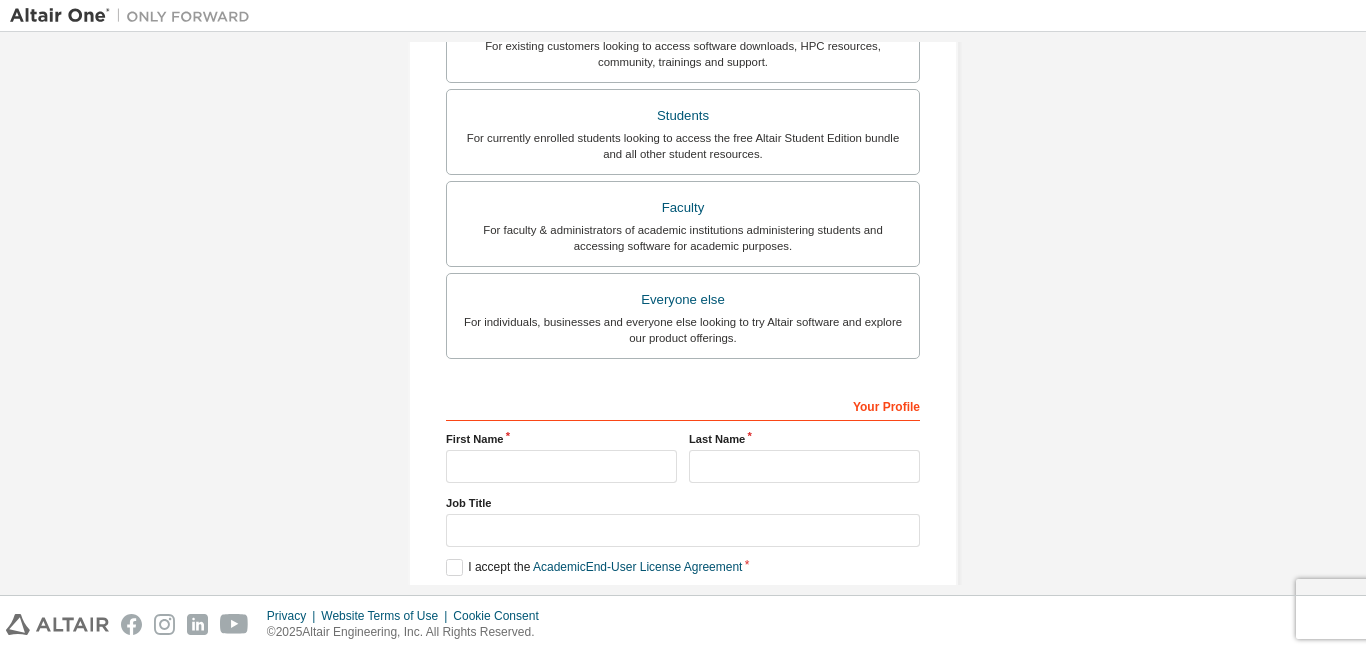 scroll, scrollTop: 480, scrollLeft: 0, axis: vertical 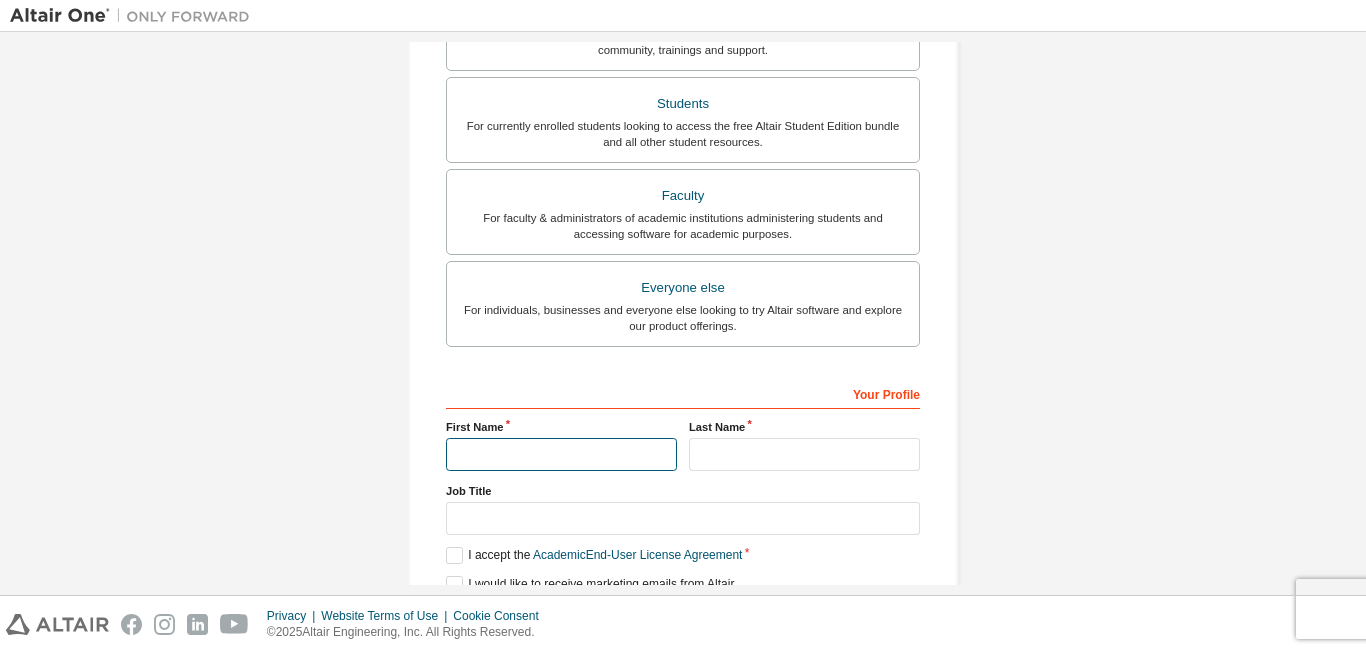 click at bounding box center (561, 454) 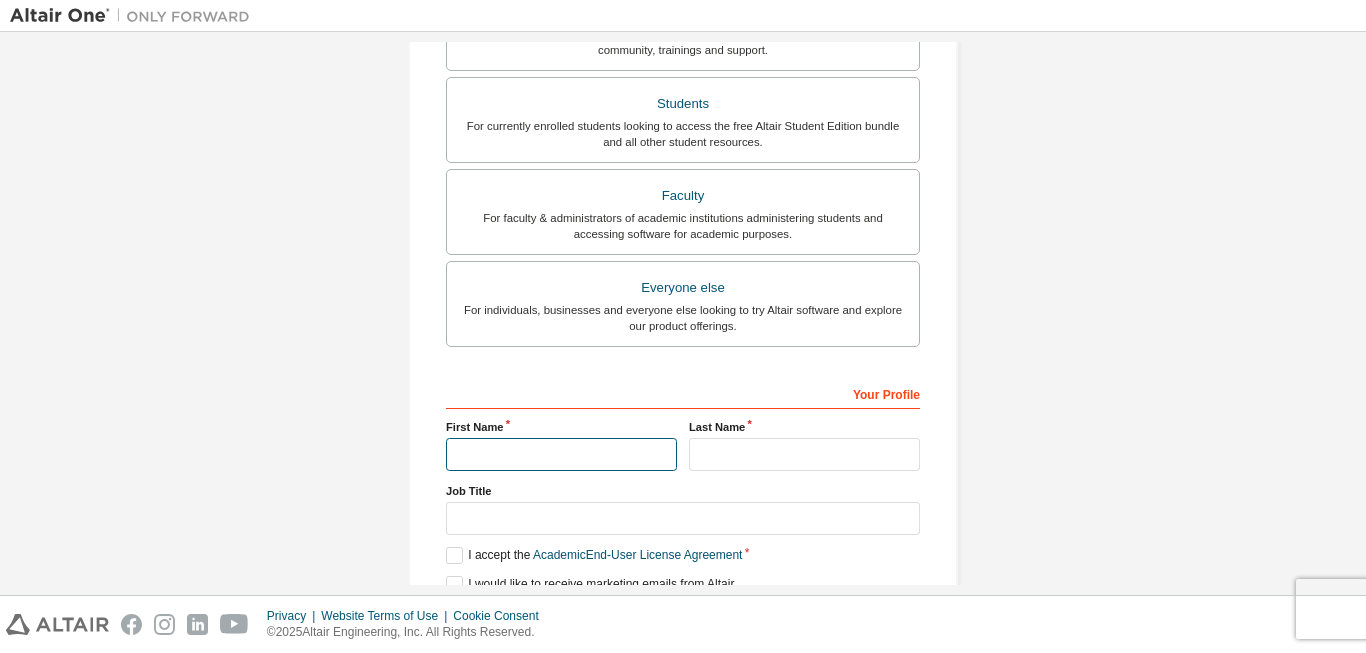 type on "*" 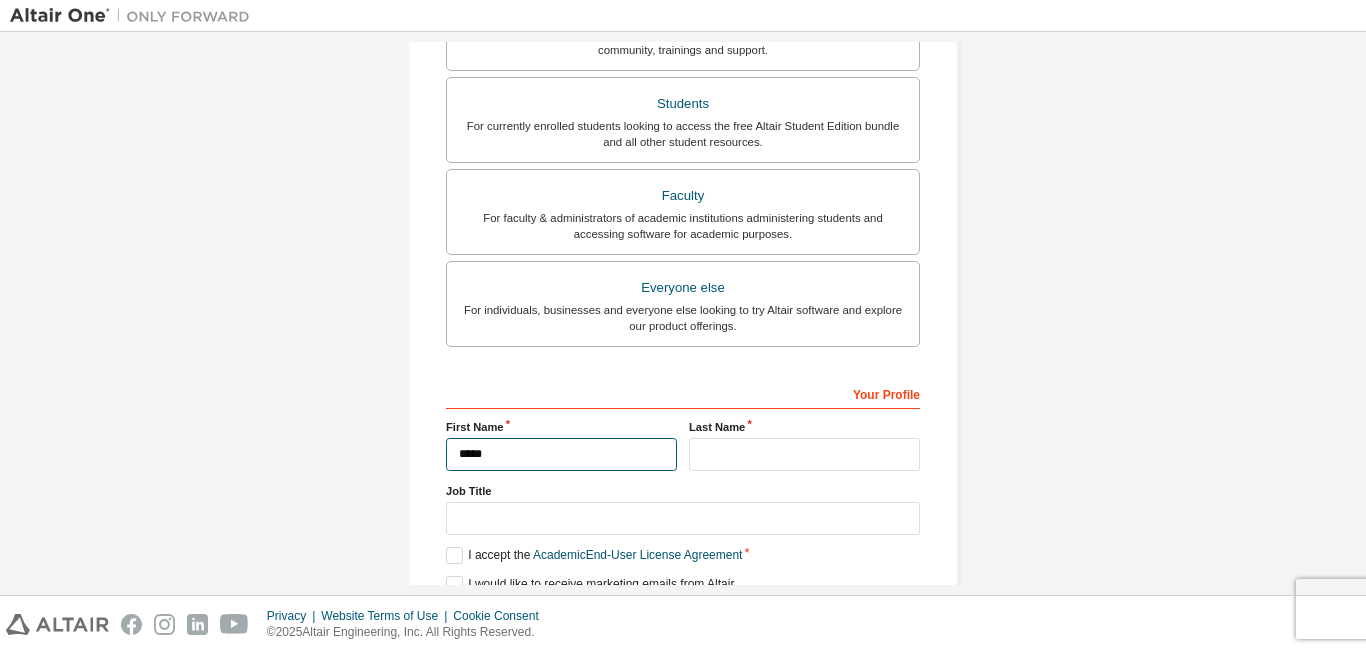 type on "*****" 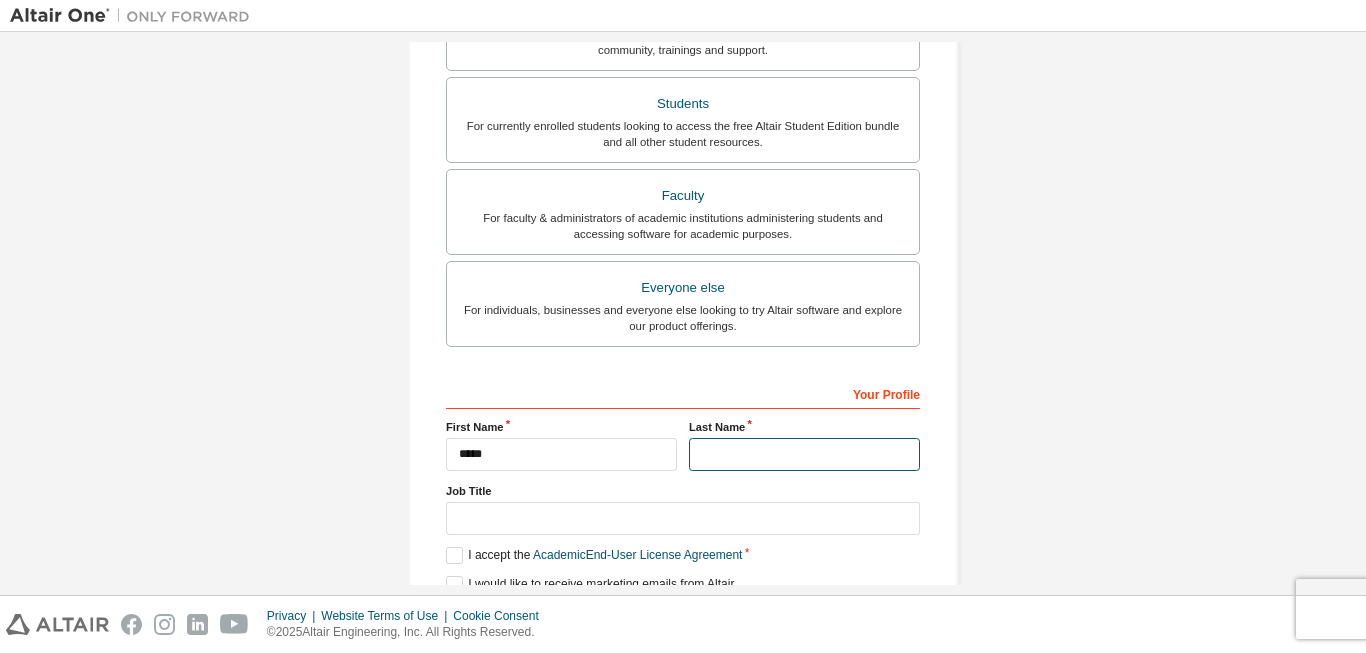 click at bounding box center (804, 454) 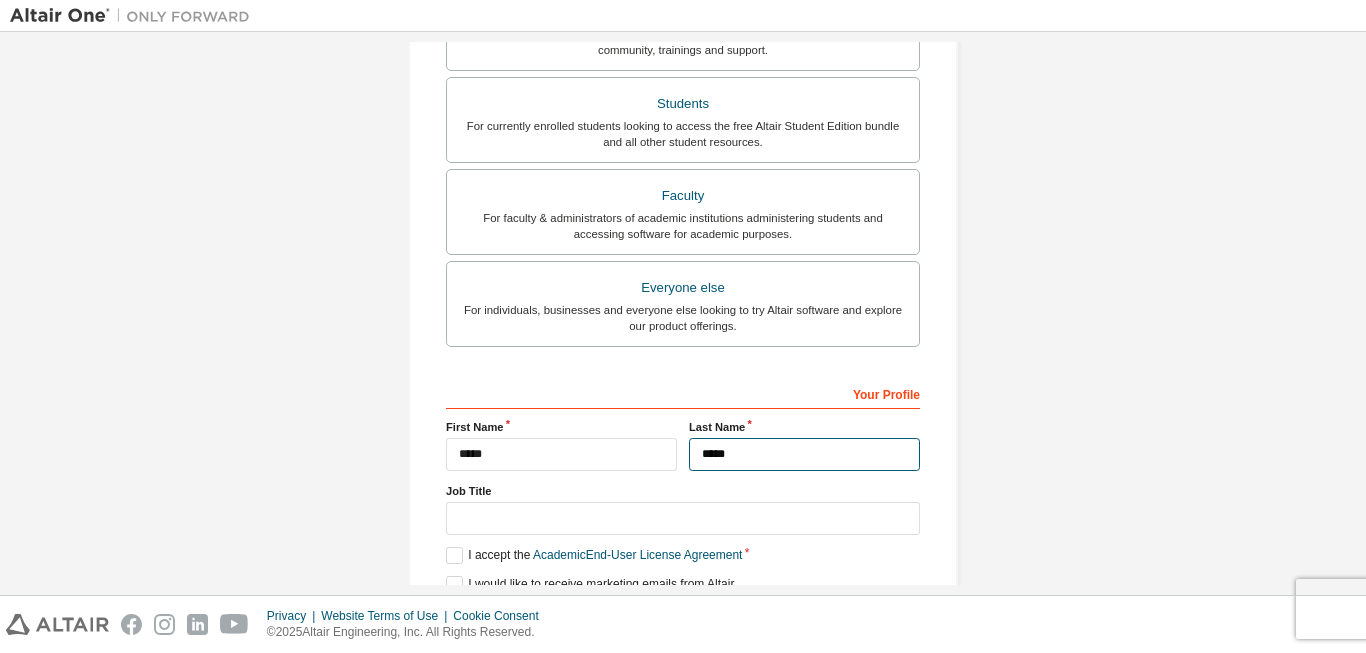 scroll, scrollTop: 569, scrollLeft: 0, axis: vertical 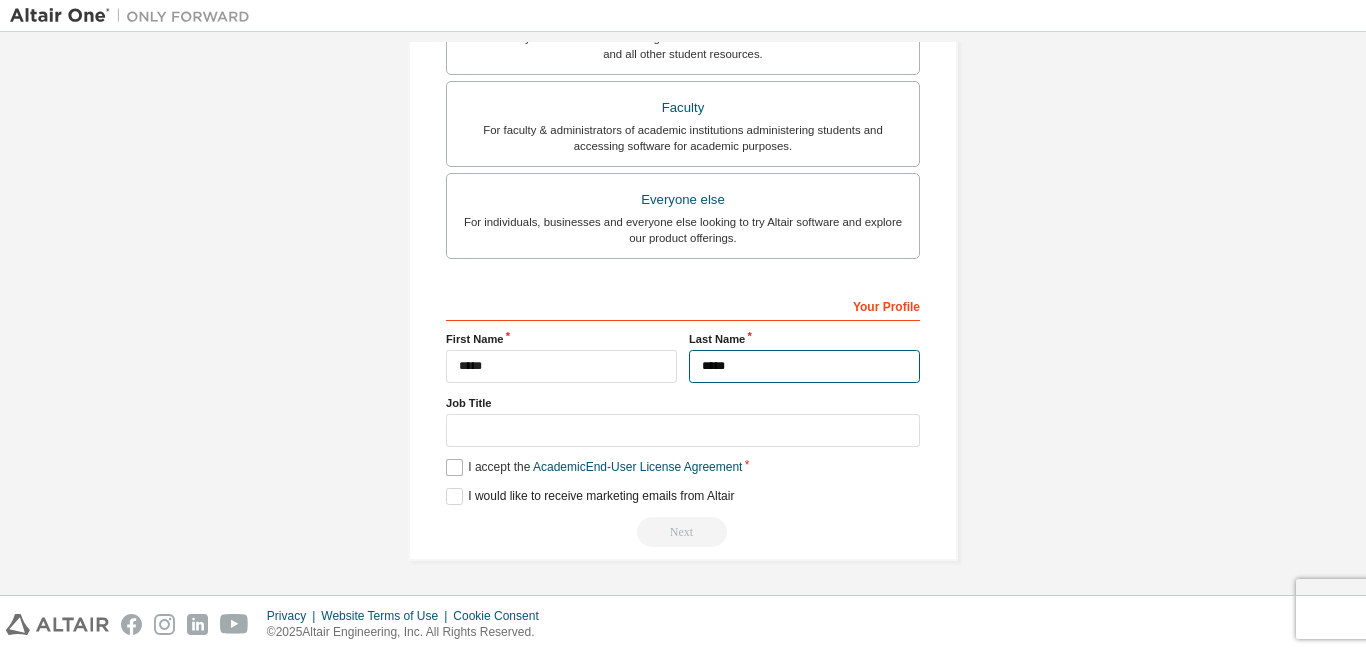 type on "*****" 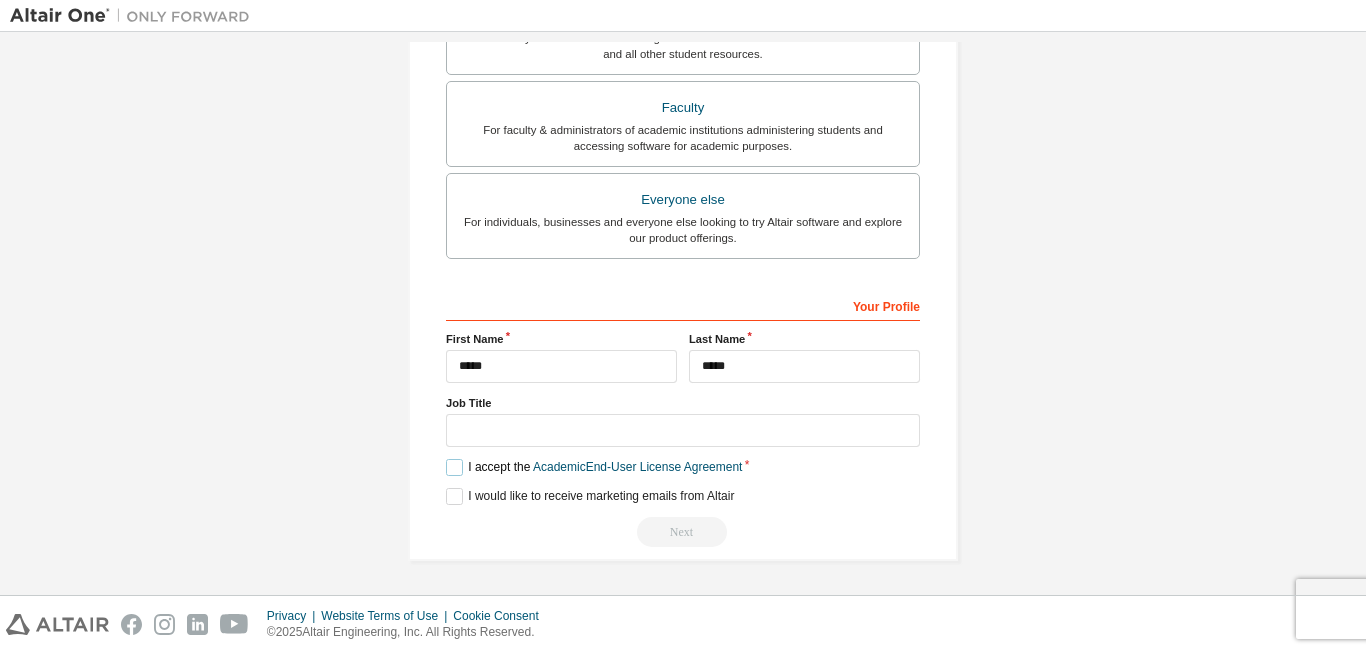 click on "I accept the   Academic   End-User License Agreement" at bounding box center (594, 467) 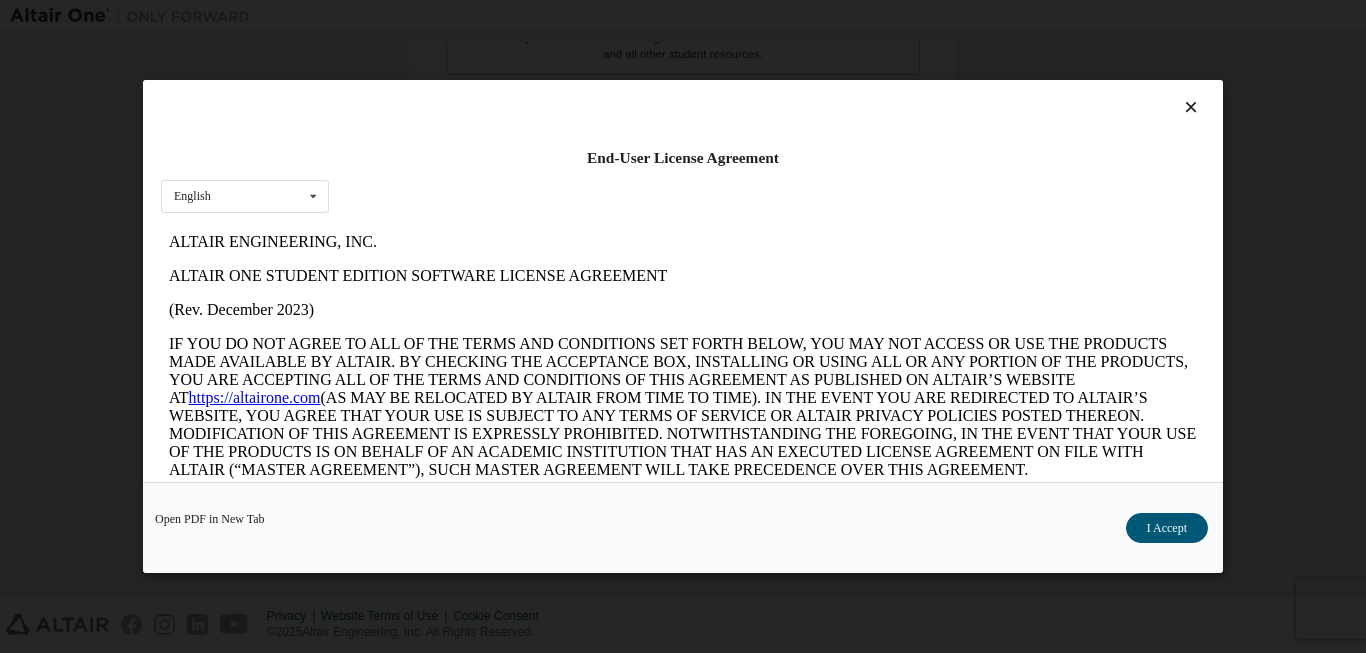 scroll, scrollTop: 0, scrollLeft: 0, axis: both 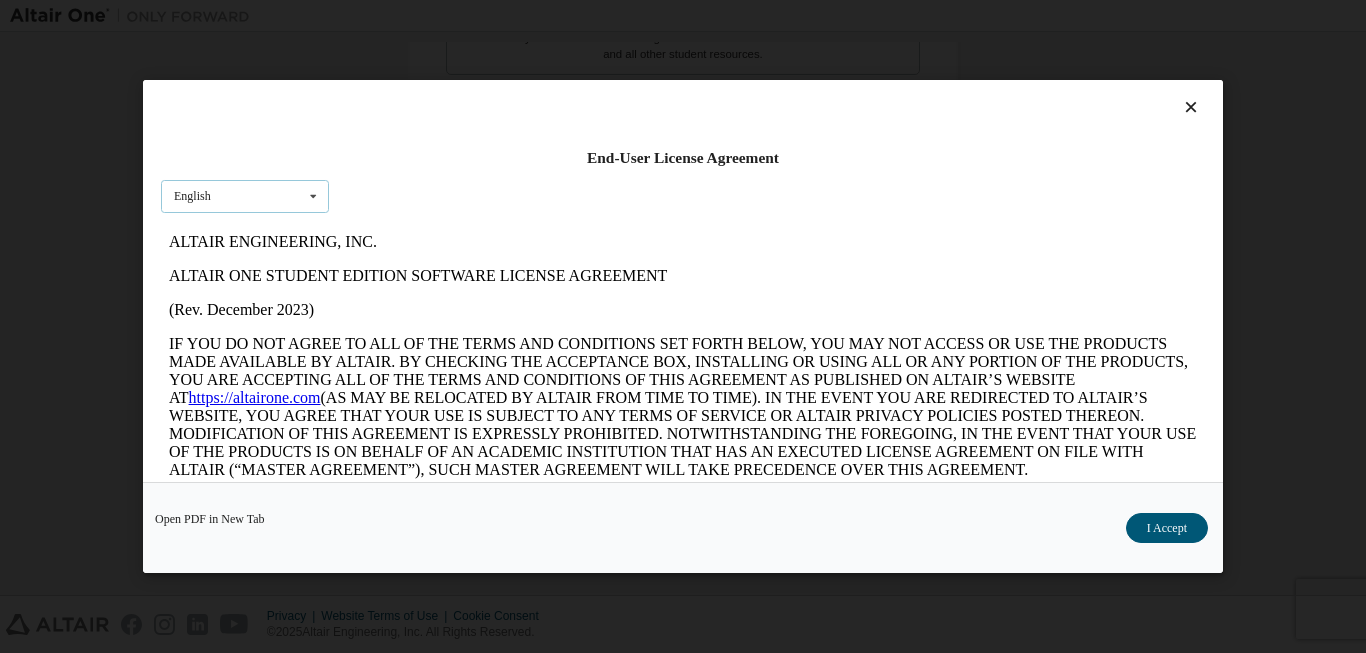 click at bounding box center (313, 196) 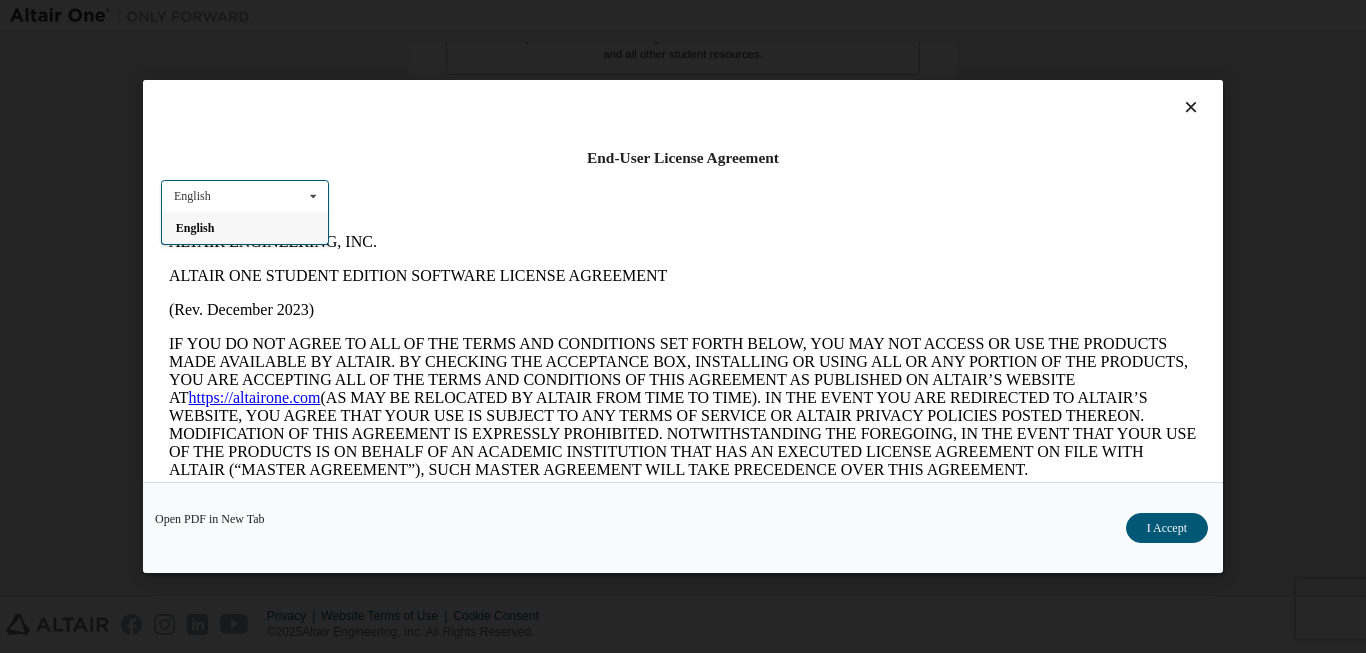 click on "English" at bounding box center (245, 228) 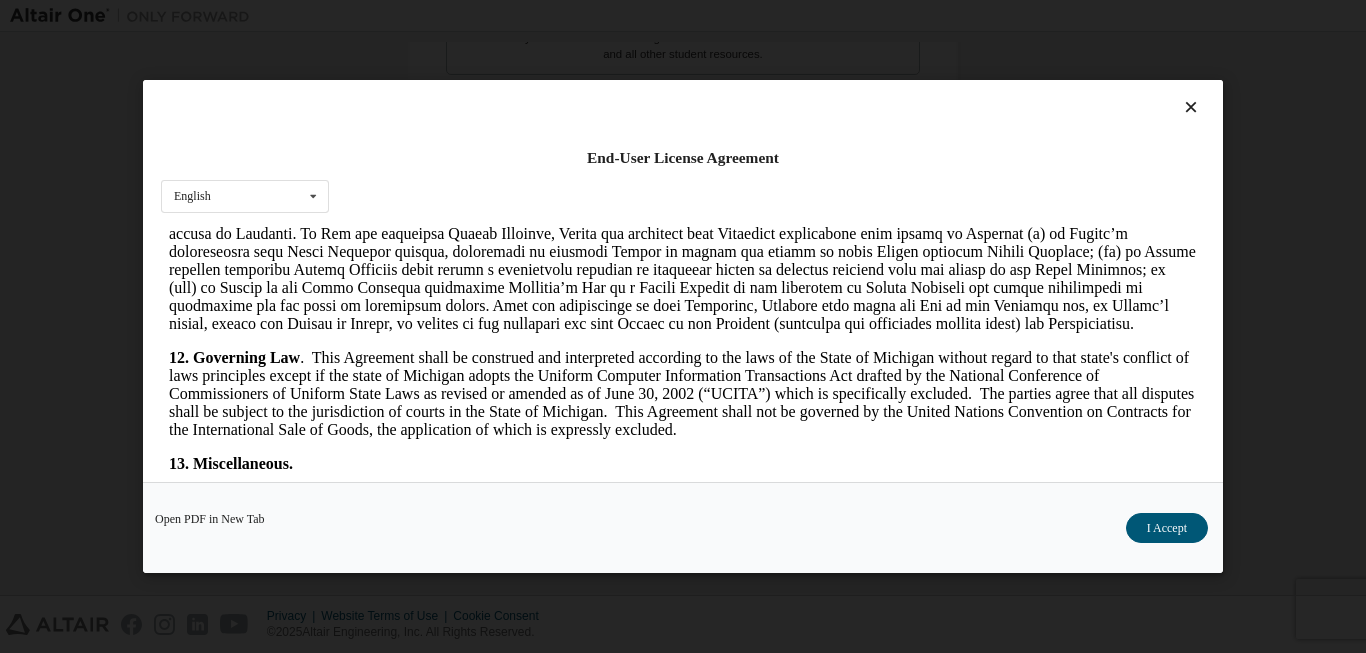 scroll, scrollTop: 3366, scrollLeft: 0, axis: vertical 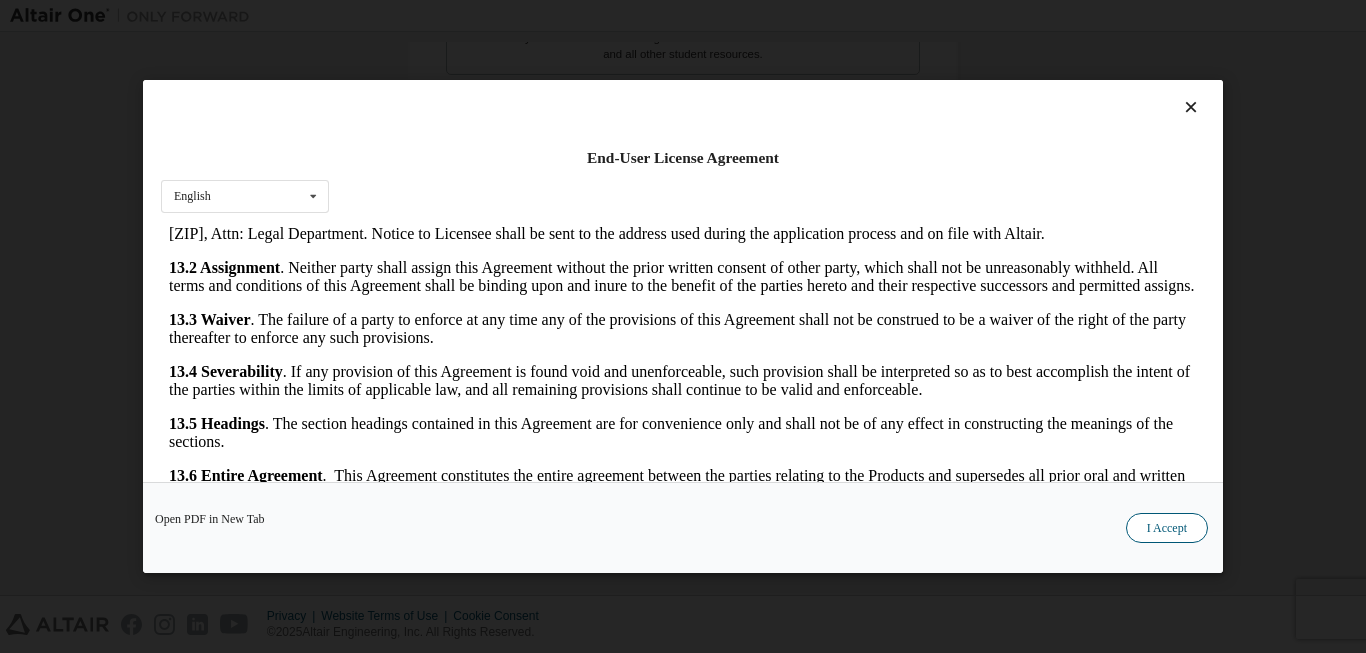 click on "I Accept" at bounding box center [1167, 528] 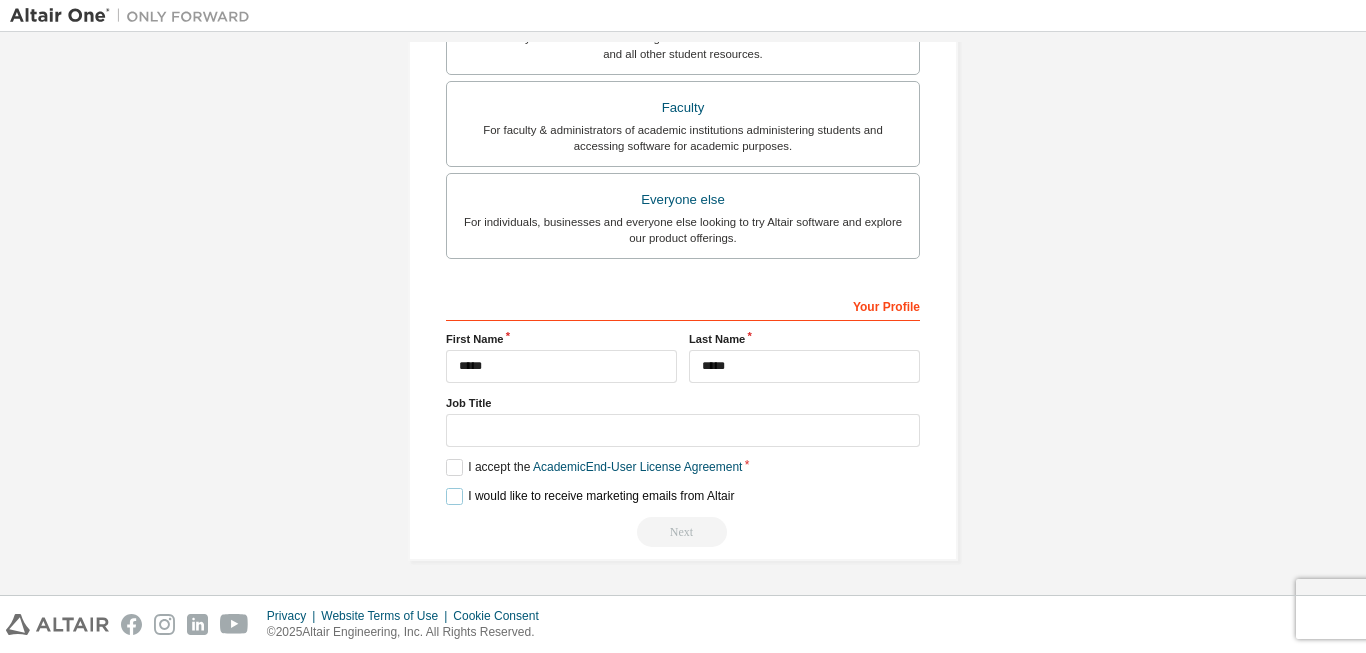 click on "I would like to receive marketing emails from Altair" at bounding box center [590, 496] 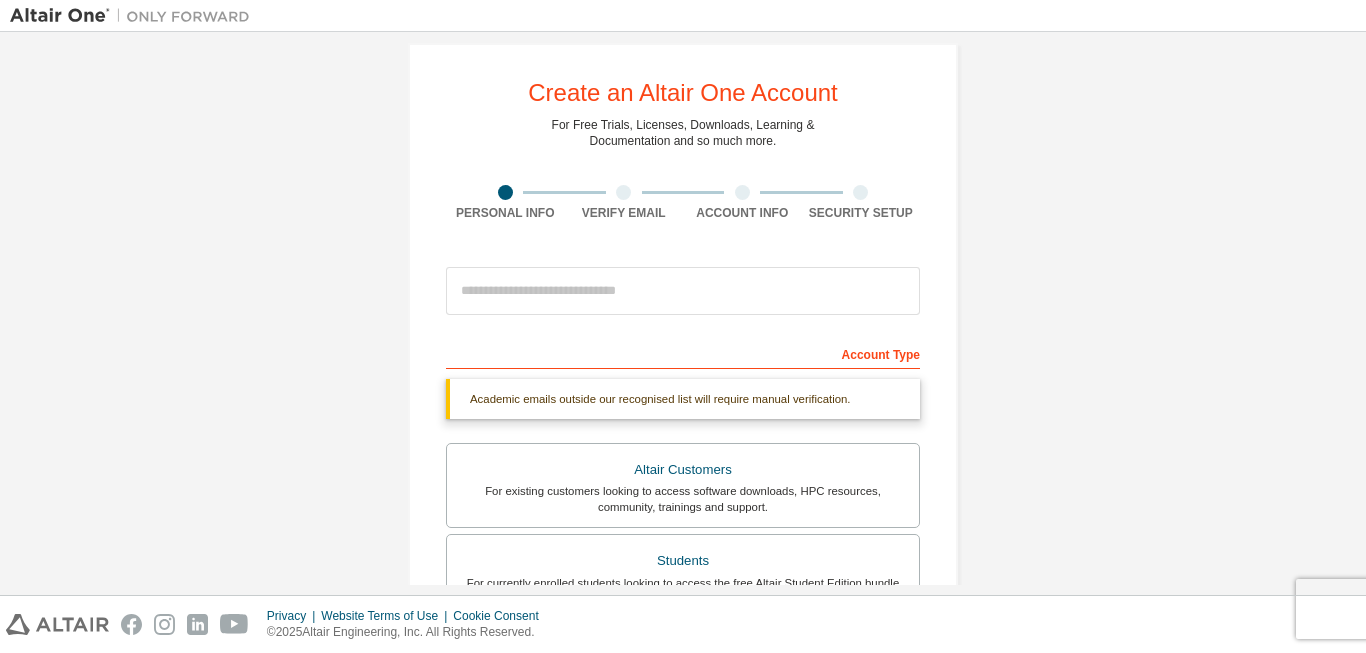 scroll, scrollTop: 0, scrollLeft: 0, axis: both 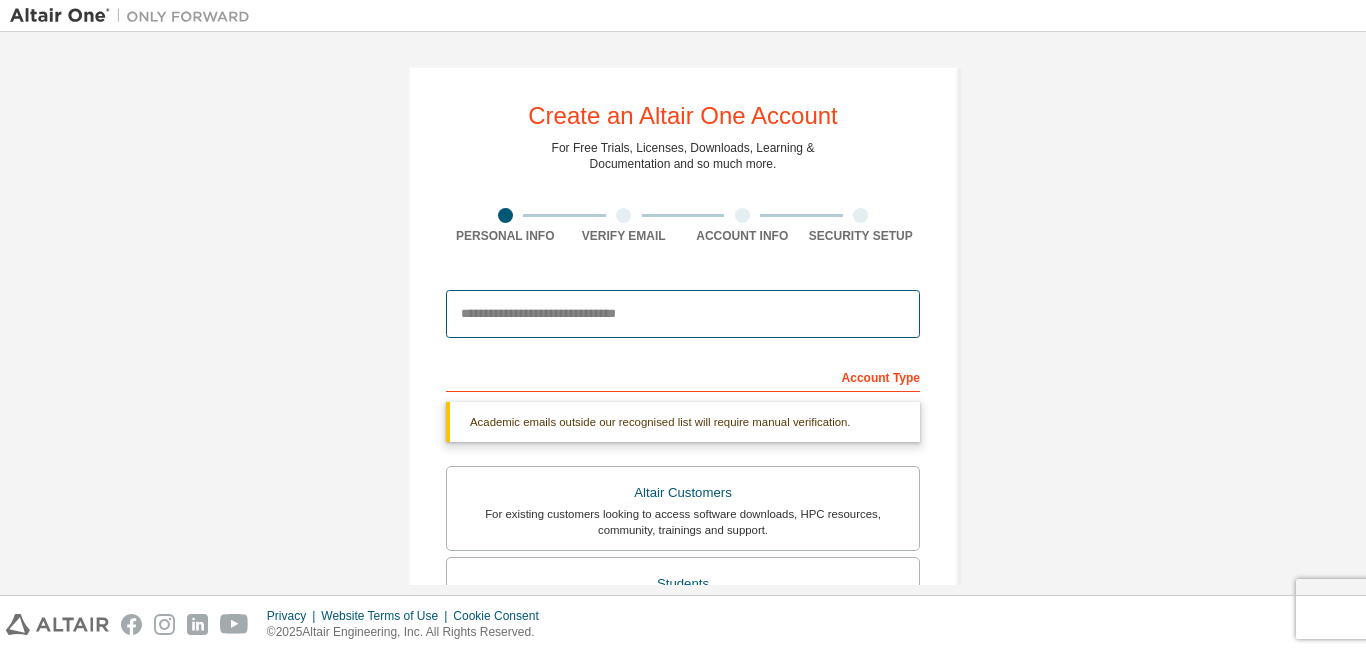 click at bounding box center (683, 314) 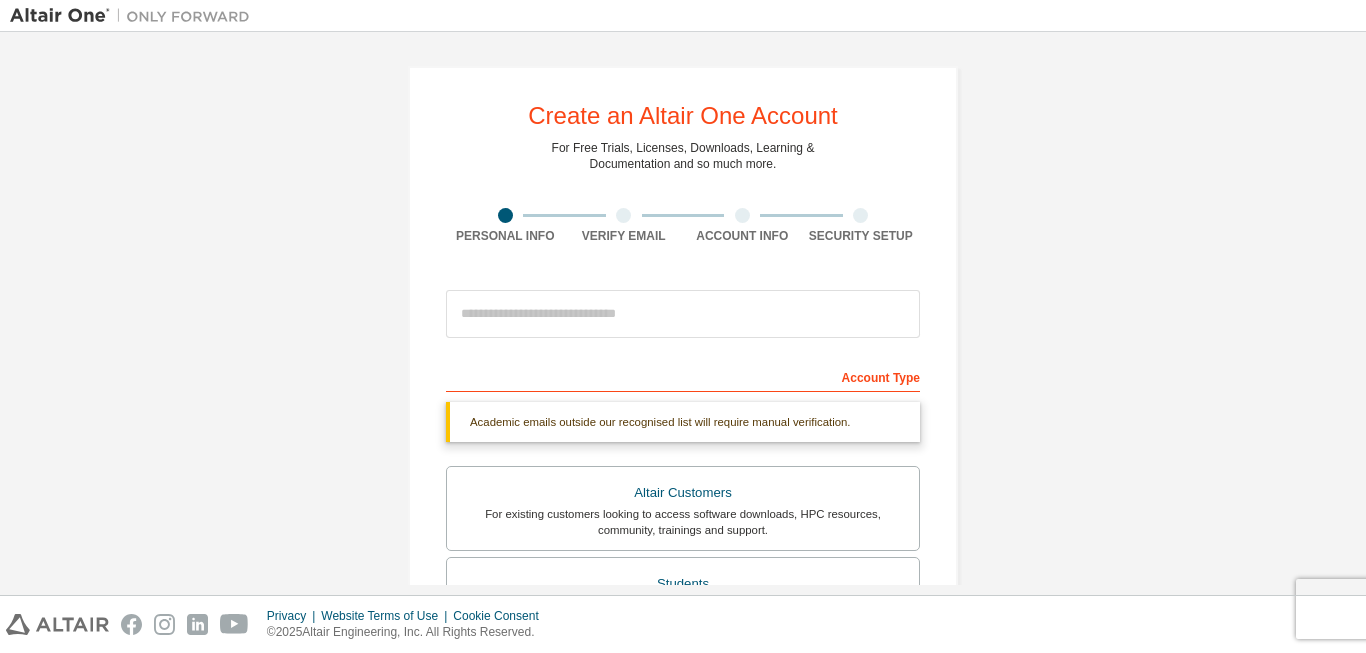 click on "Account Type" at bounding box center (683, 376) 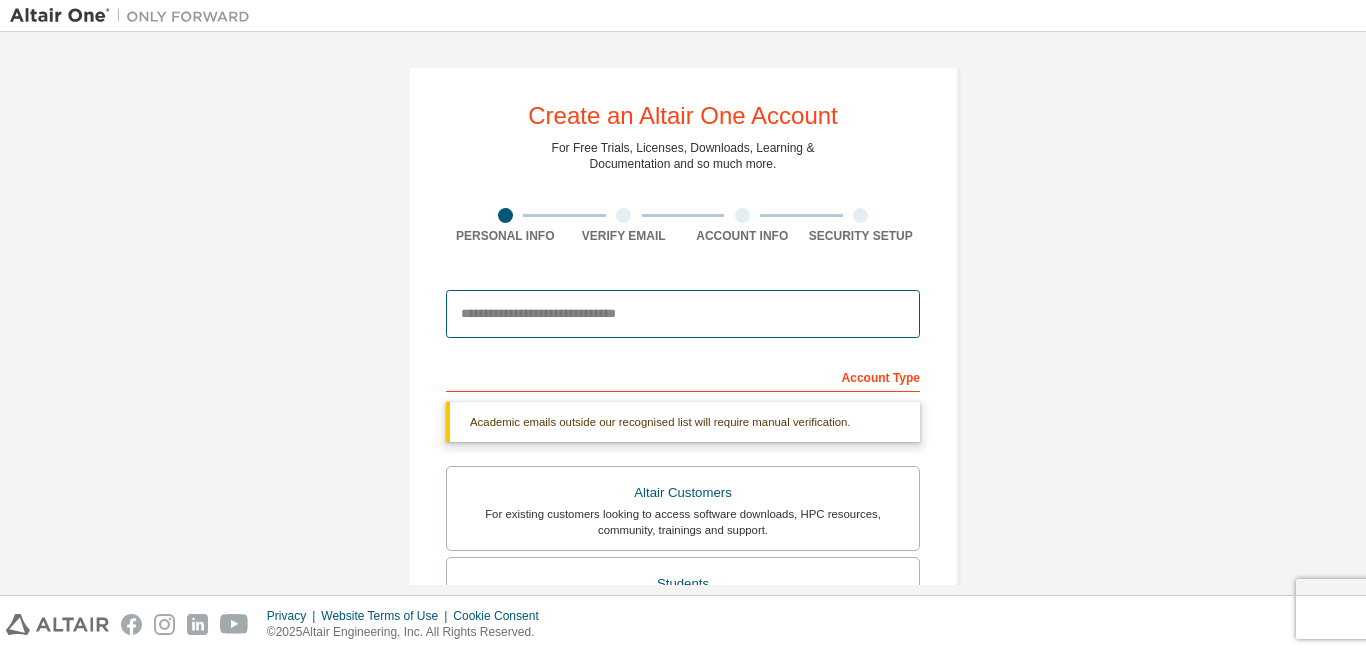 click at bounding box center [683, 314] 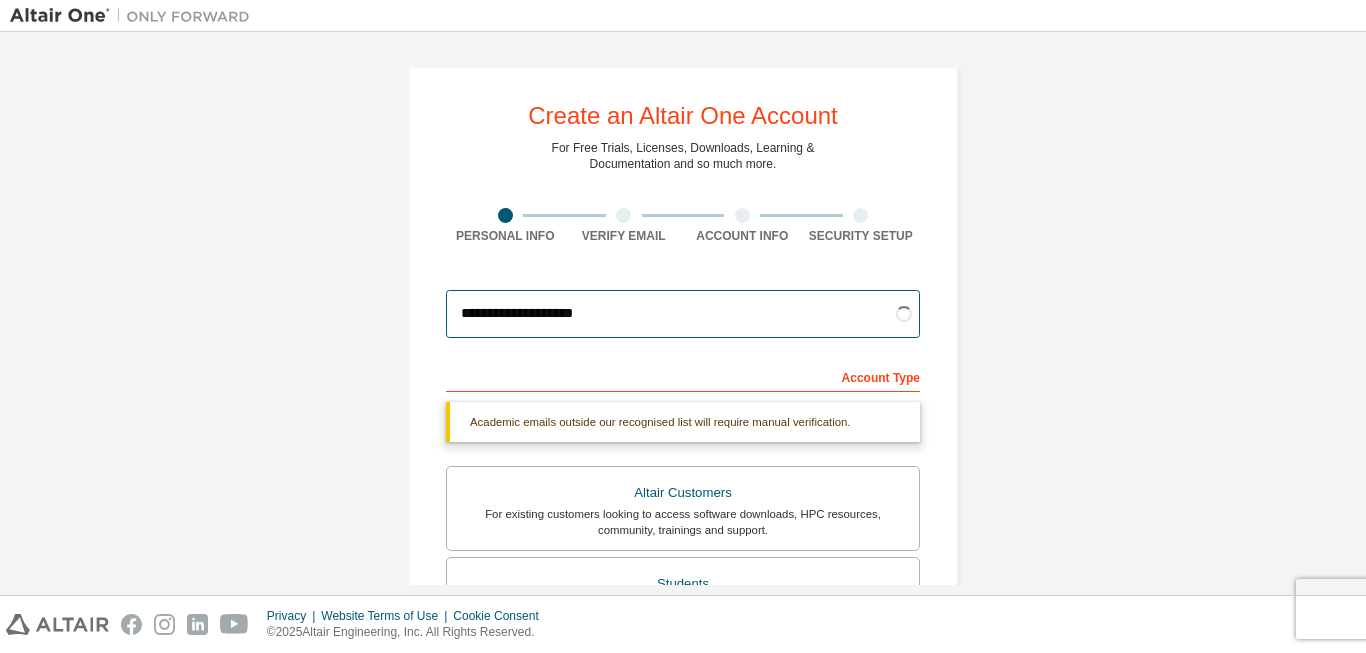 type on "**********" 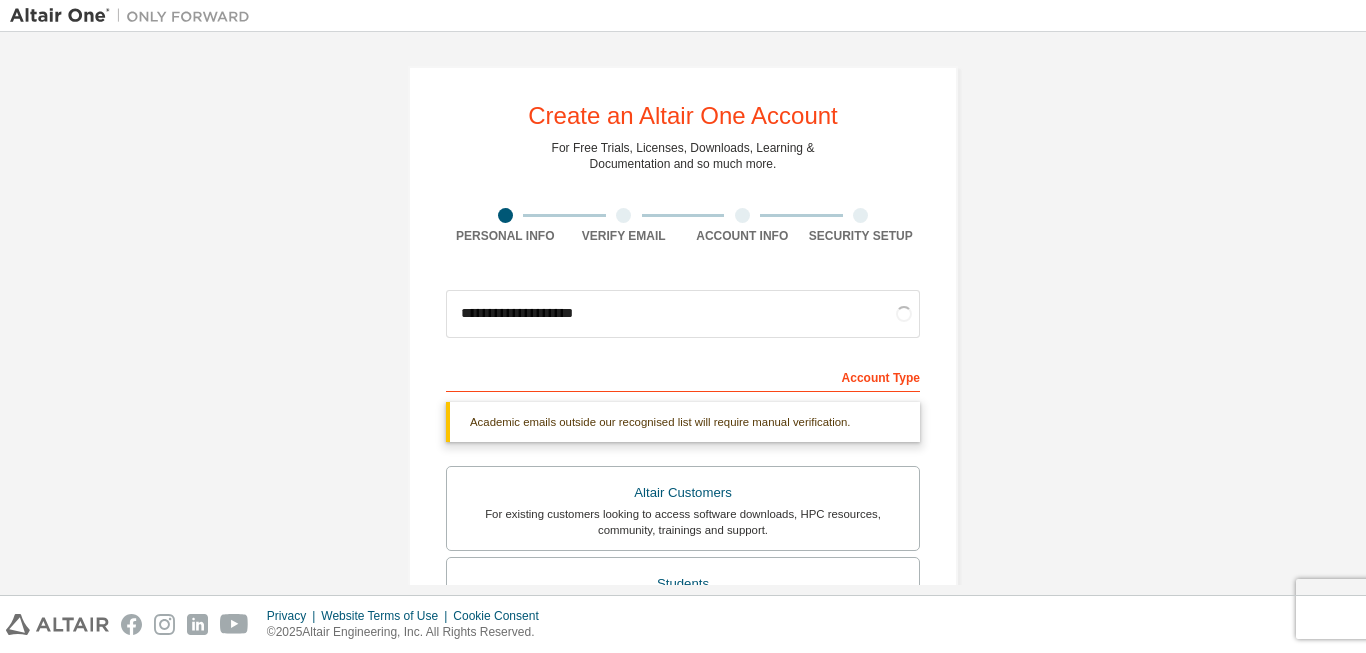 click on "**********" at bounding box center (683, 597) 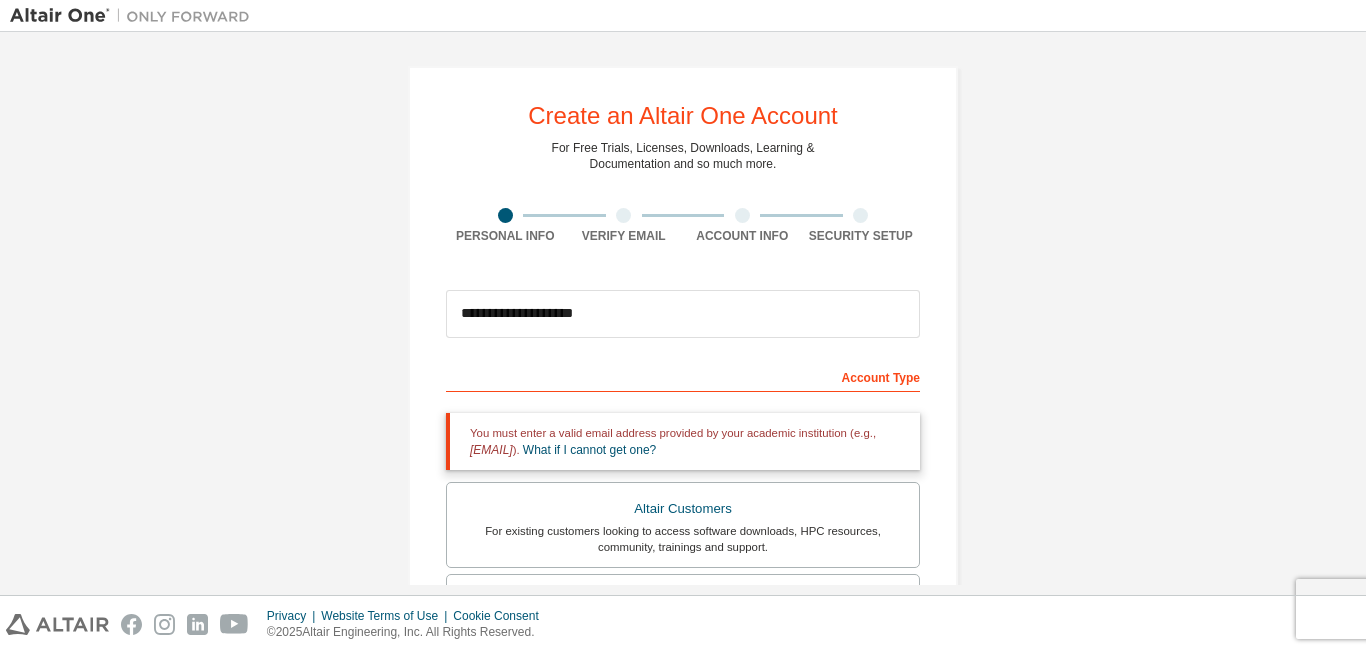 click on "You must enter a valid email address provided by your academic institution (e.g.,   name@youruniversity.edu ).   What if I cannot get one?" at bounding box center (683, 441) 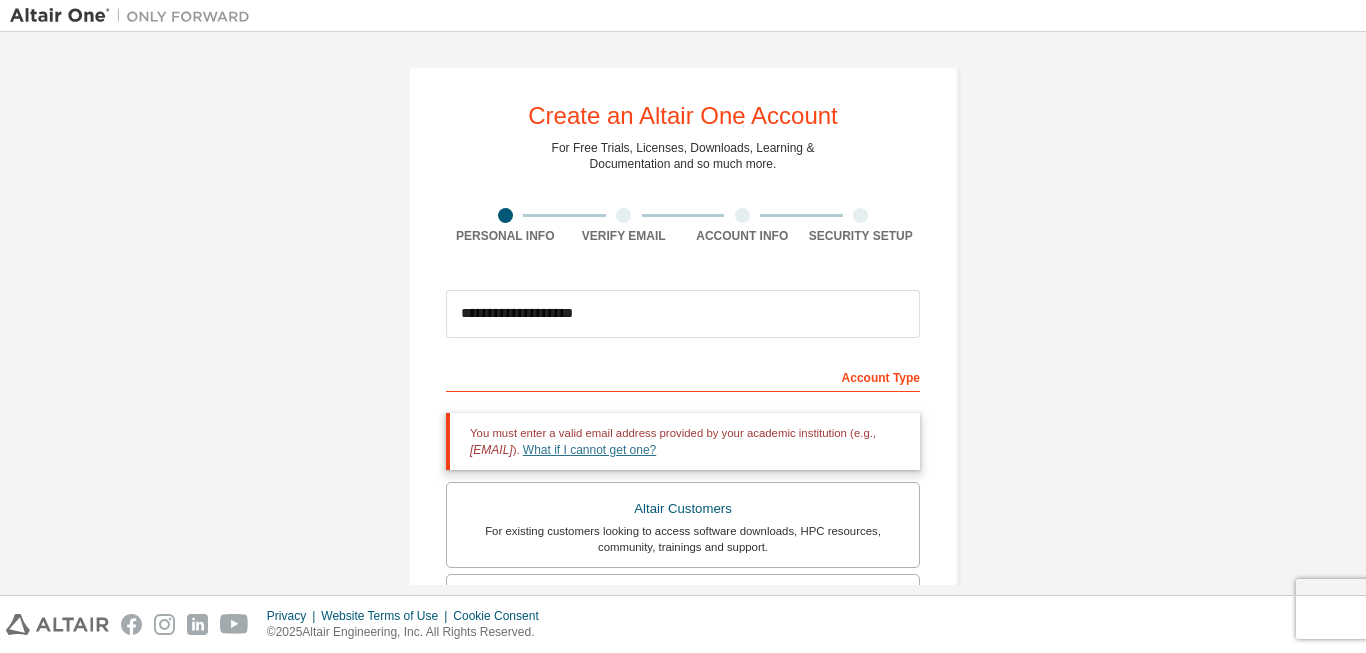 click on "What if I cannot get one?" at bounding box center (589, 450) 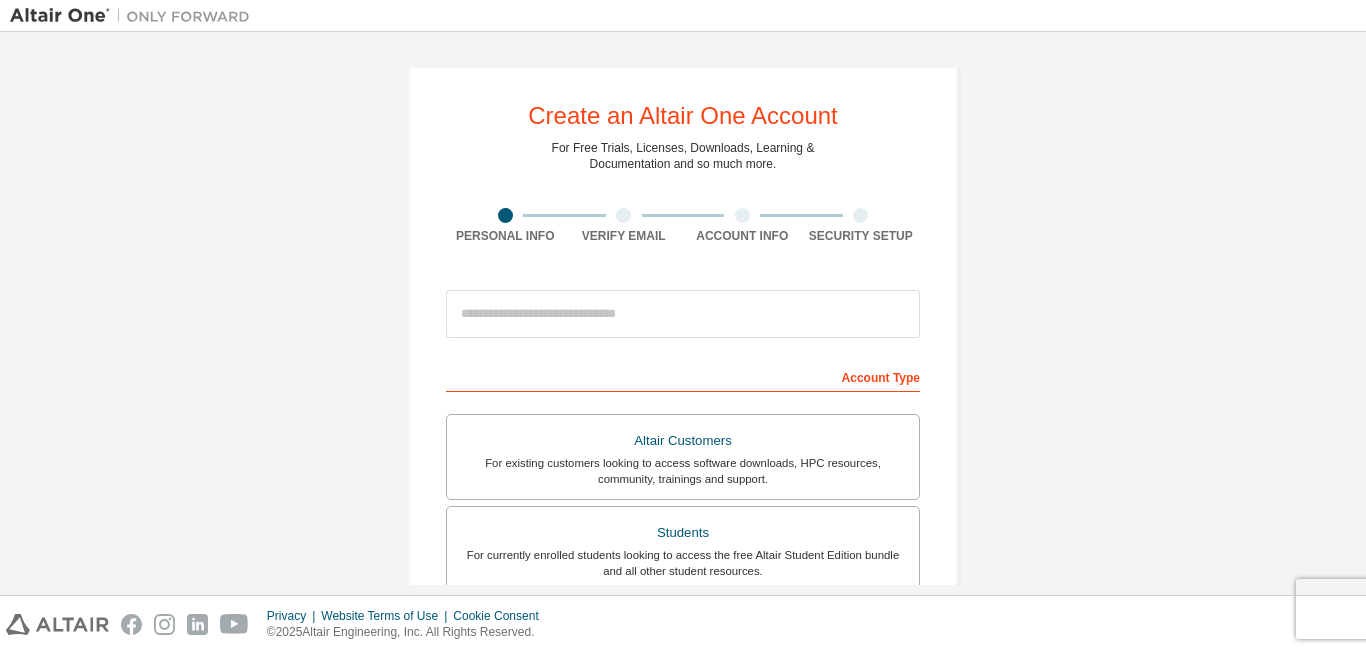 scroll, scrollTop: 0, scrollLeft: 0, axis: both 